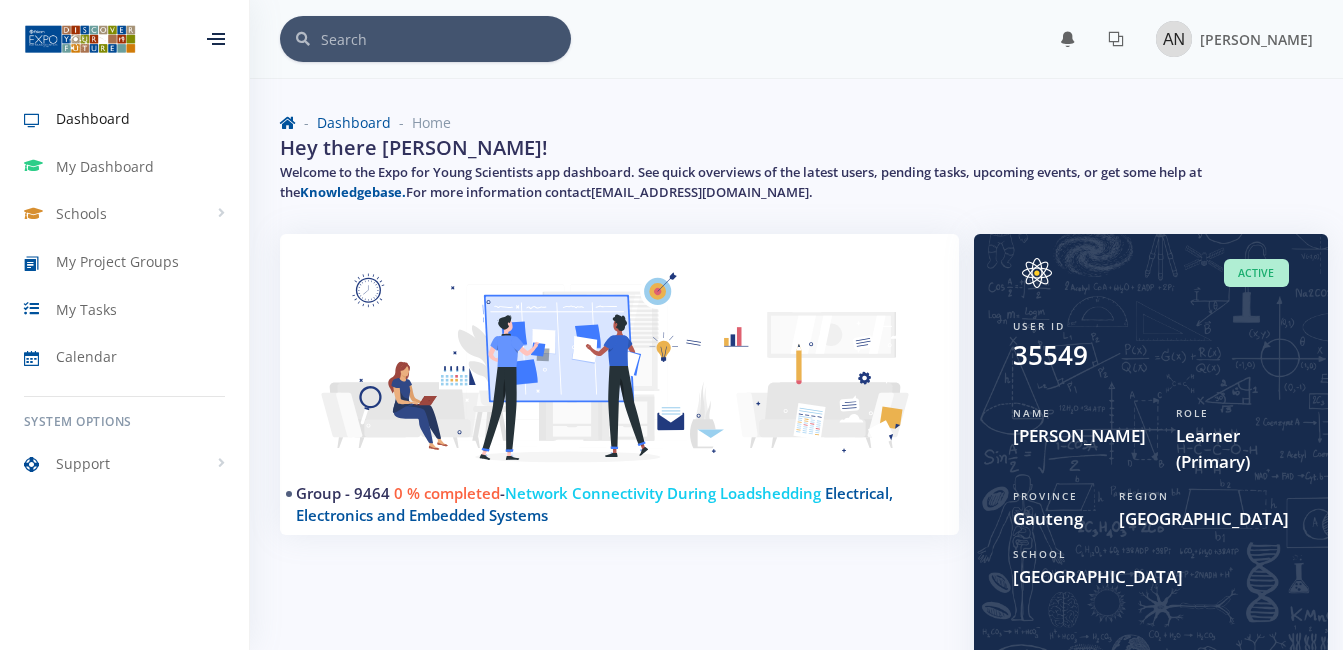 scroll, scrollTop: 0, scrollLeft: 0, axis: both 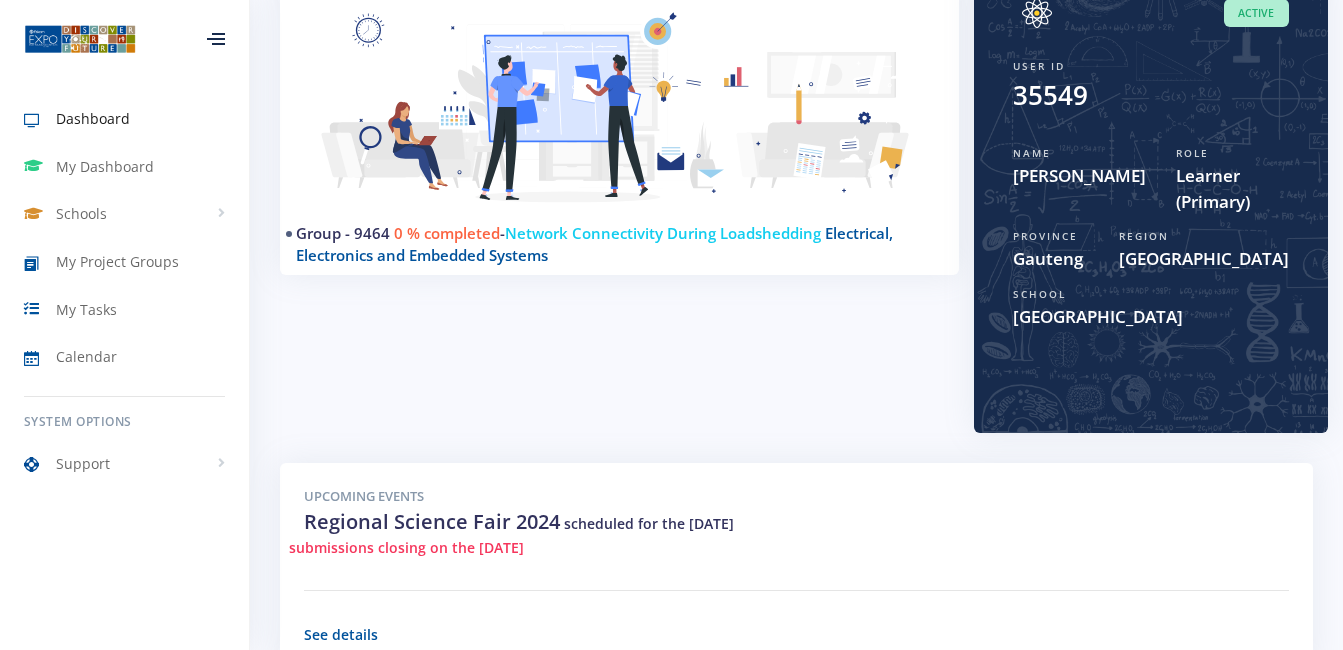 click on "Network Connectivity During Loadshedding" at bounding box center (663, 233) 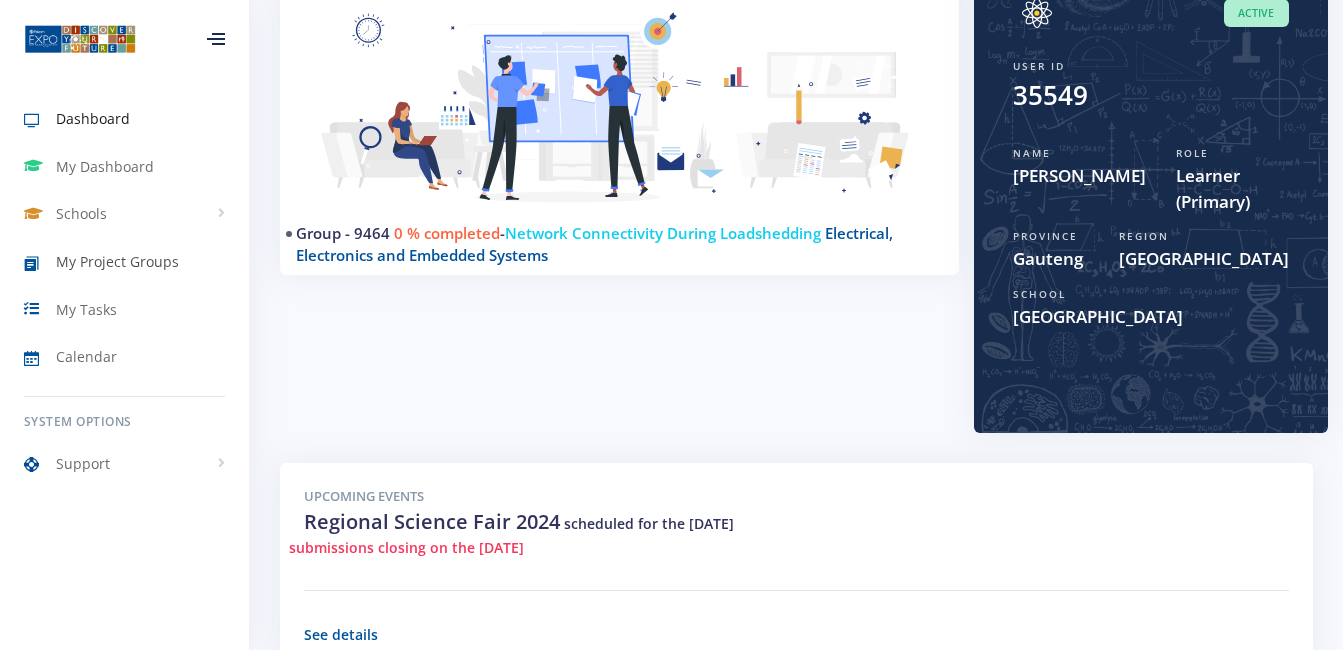 click on "My Project Groups" at bounding box center [117, 261] 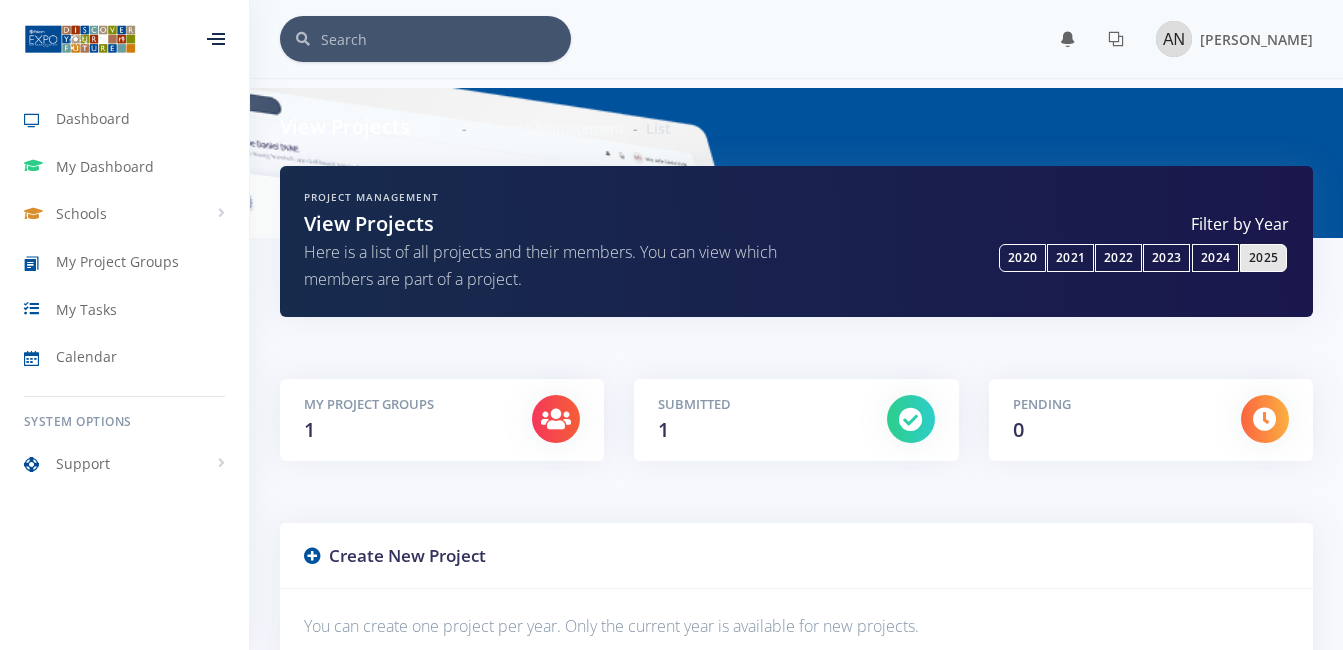 scroll, scrollTop: 0, scrollLeft: 0, axis: both 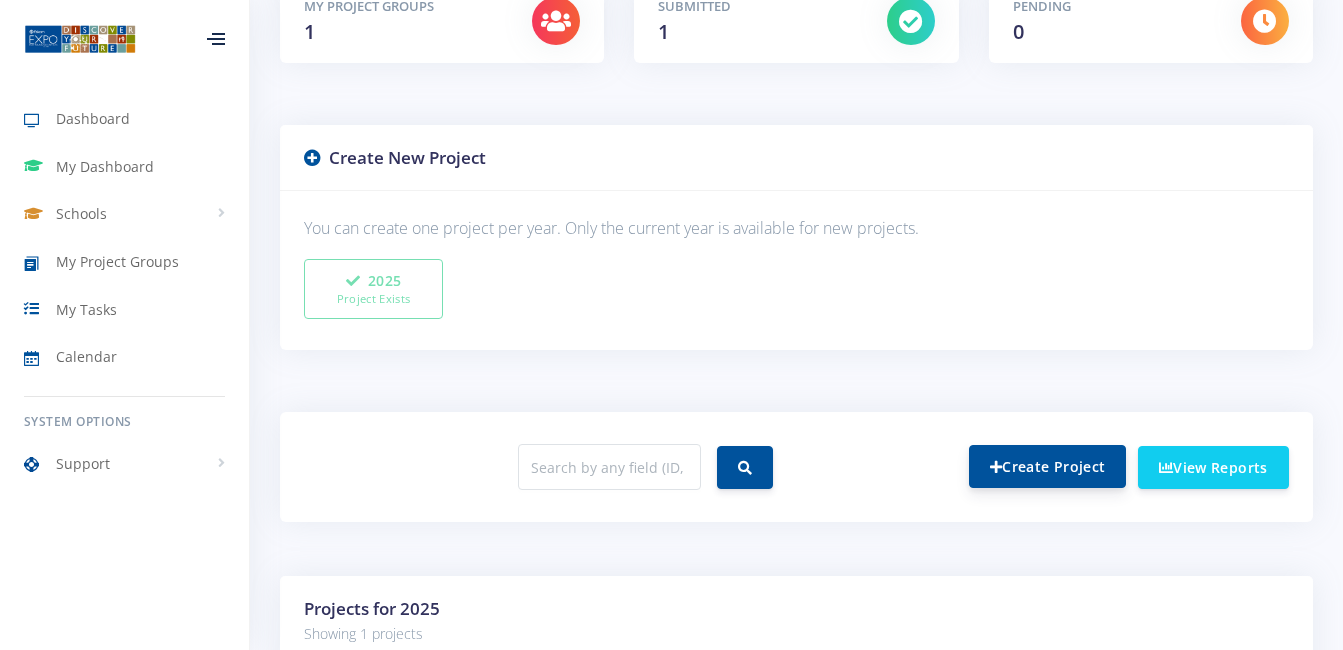 click on "Create Project" at bounding box center (1047, 466) 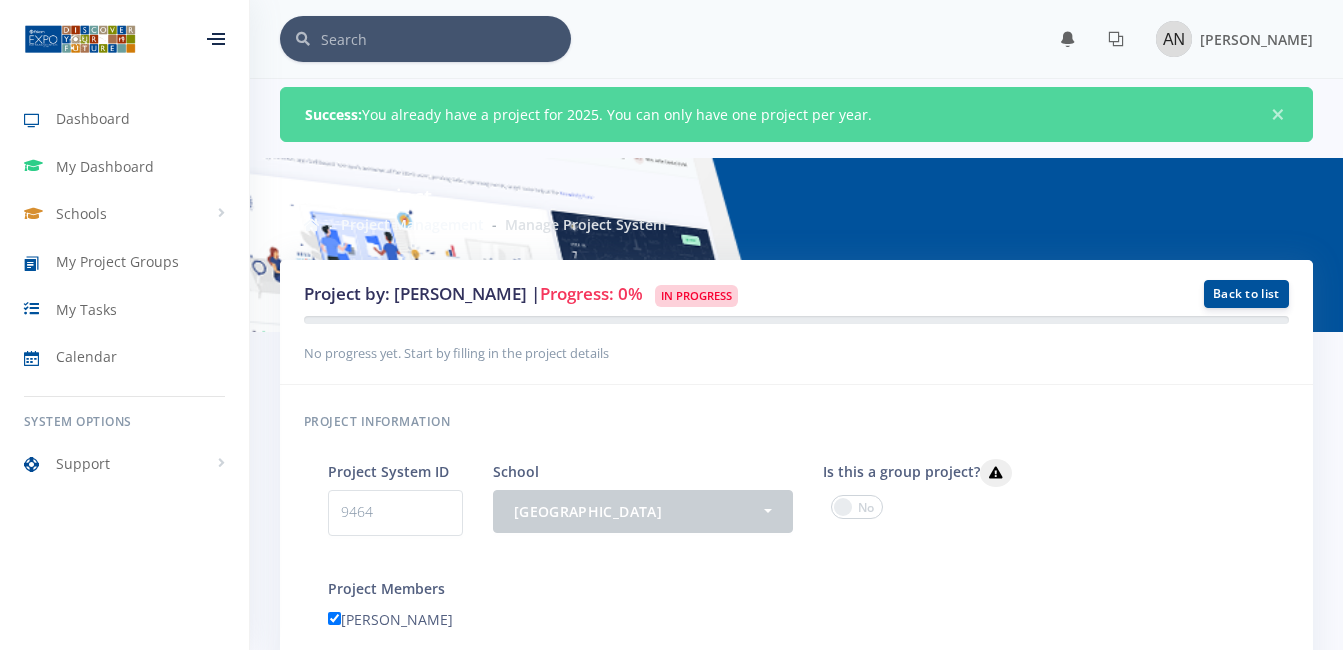 scroll, scrollTop: 0, scrollLeft: 0, axis: both 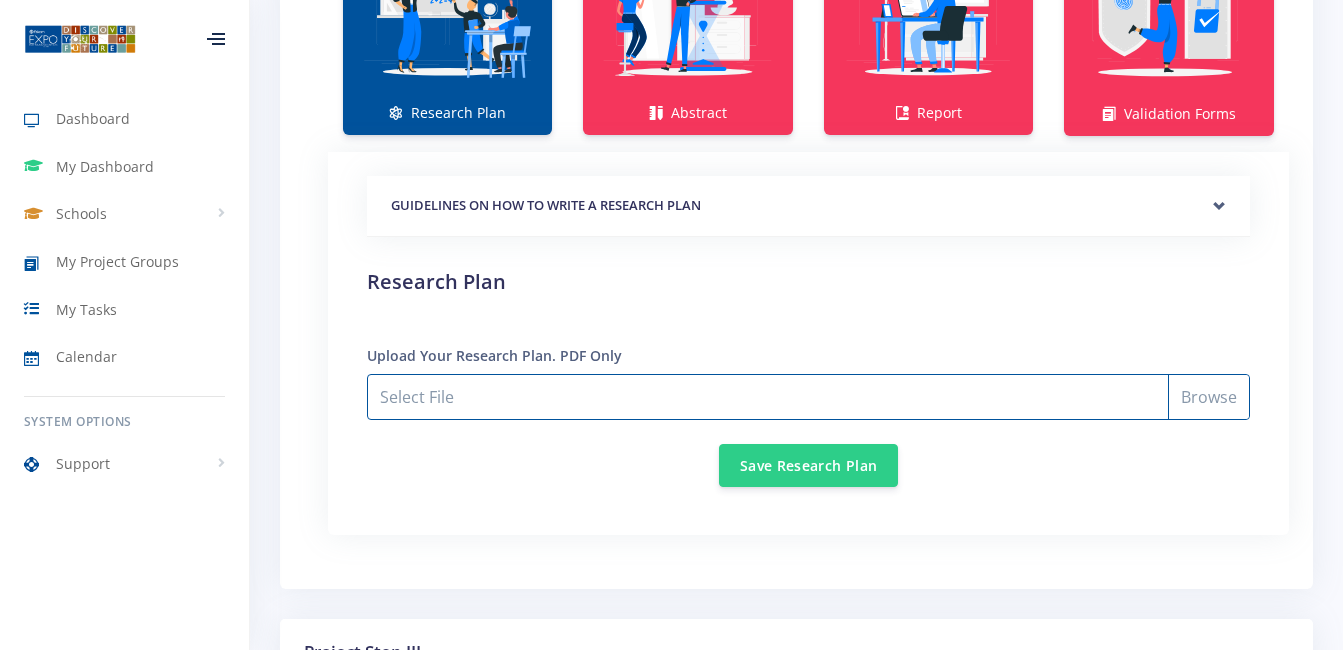 click on "Select File" at bounding box center [808, 397] 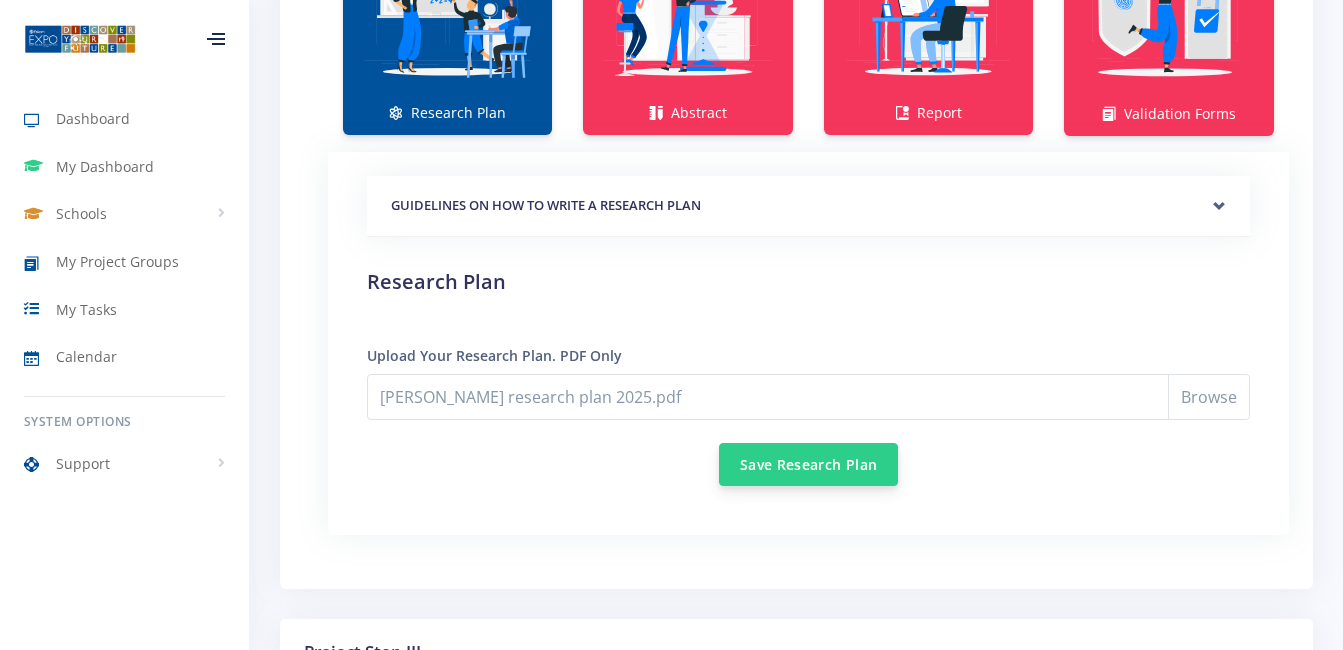 click on "Save Research Plan" at bounding box center [808, 464] 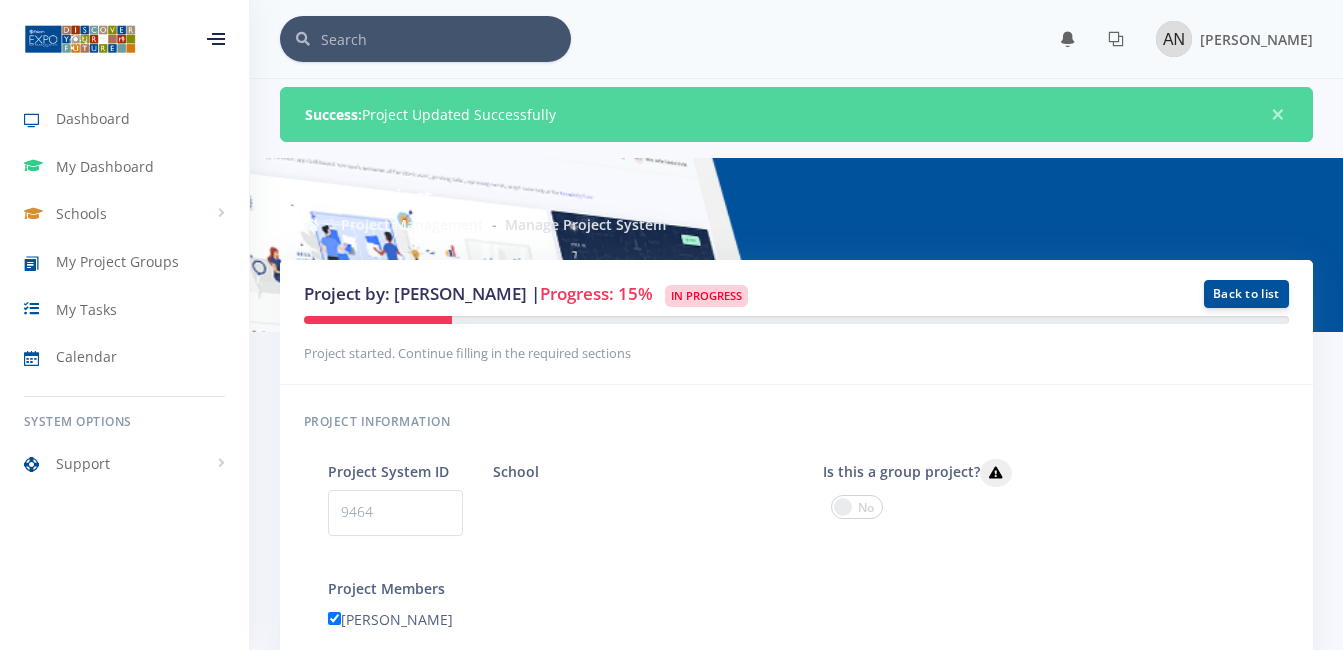 scroll, scrollTop: 0, scrollLeft: 0, axis: both 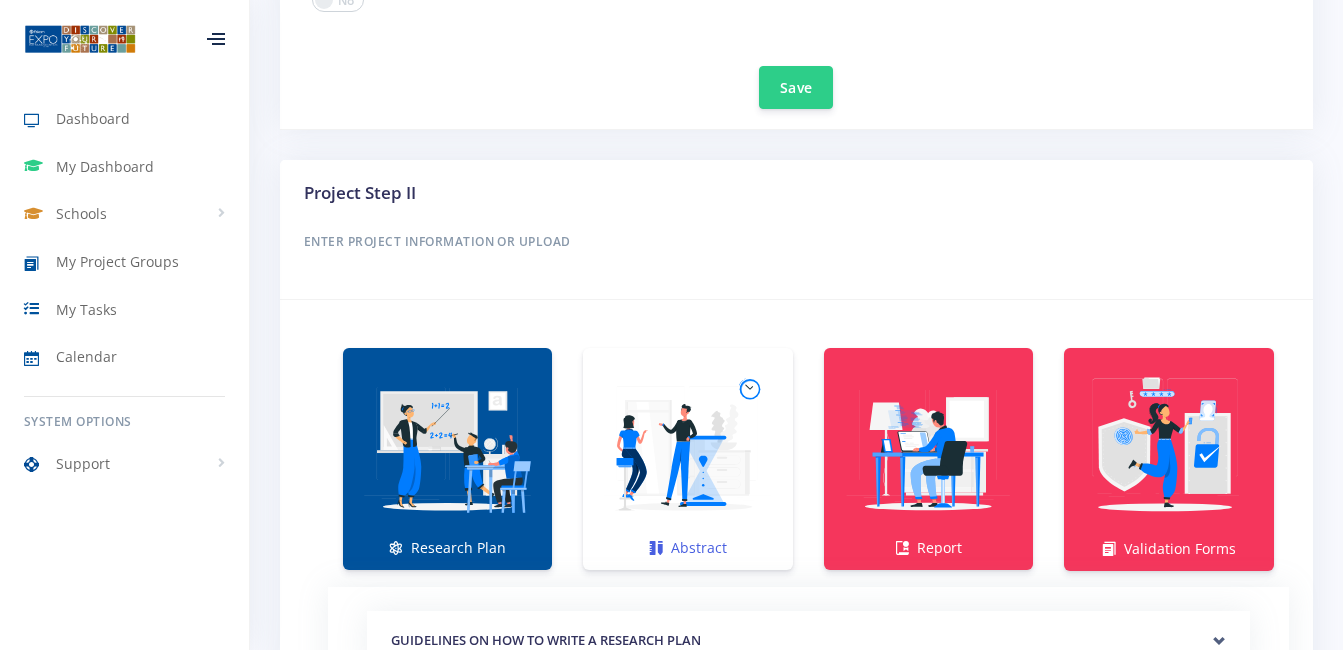 click at bounding box center (687, 448) 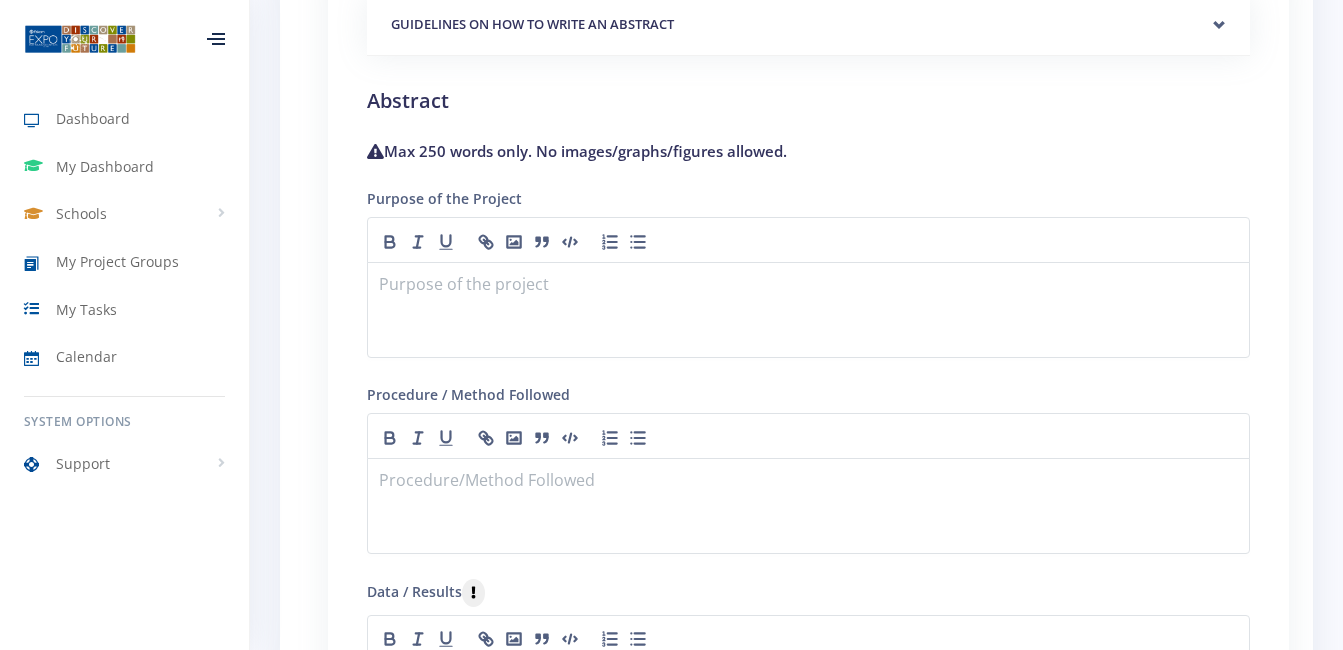 scroll, scrollTop: 1767, scrollLeft: 0, axis: vertical 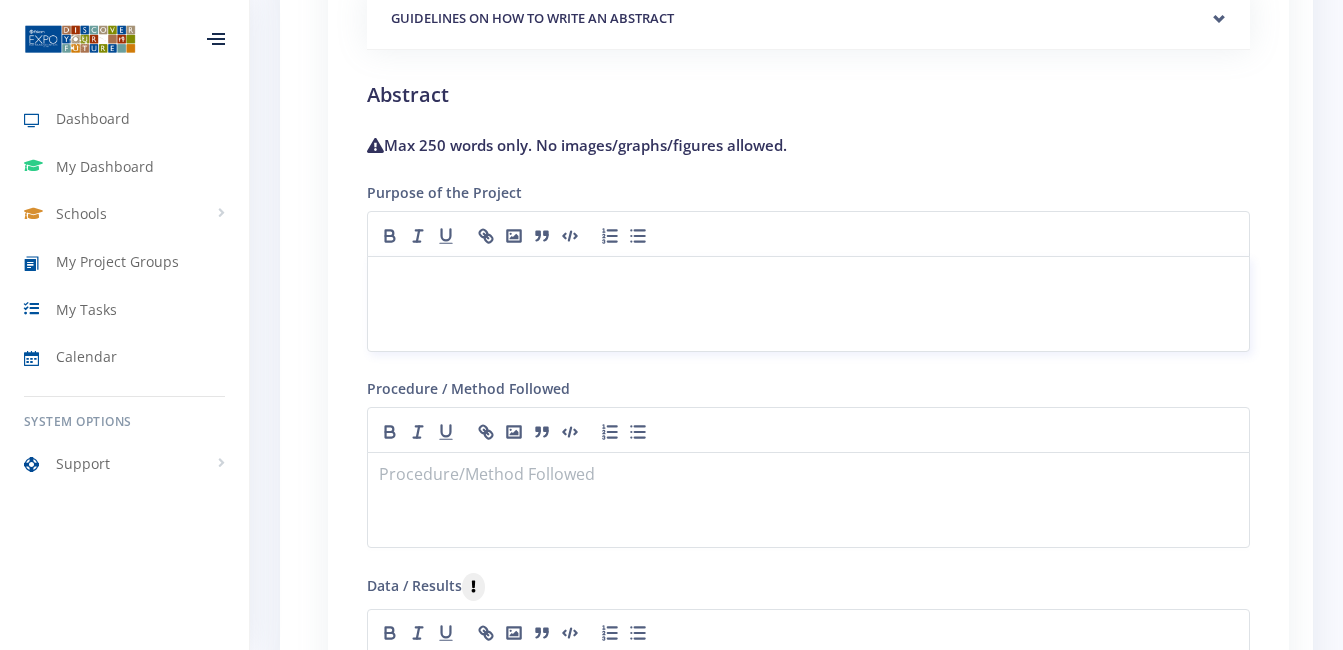 click at bounding box center [808, 280] 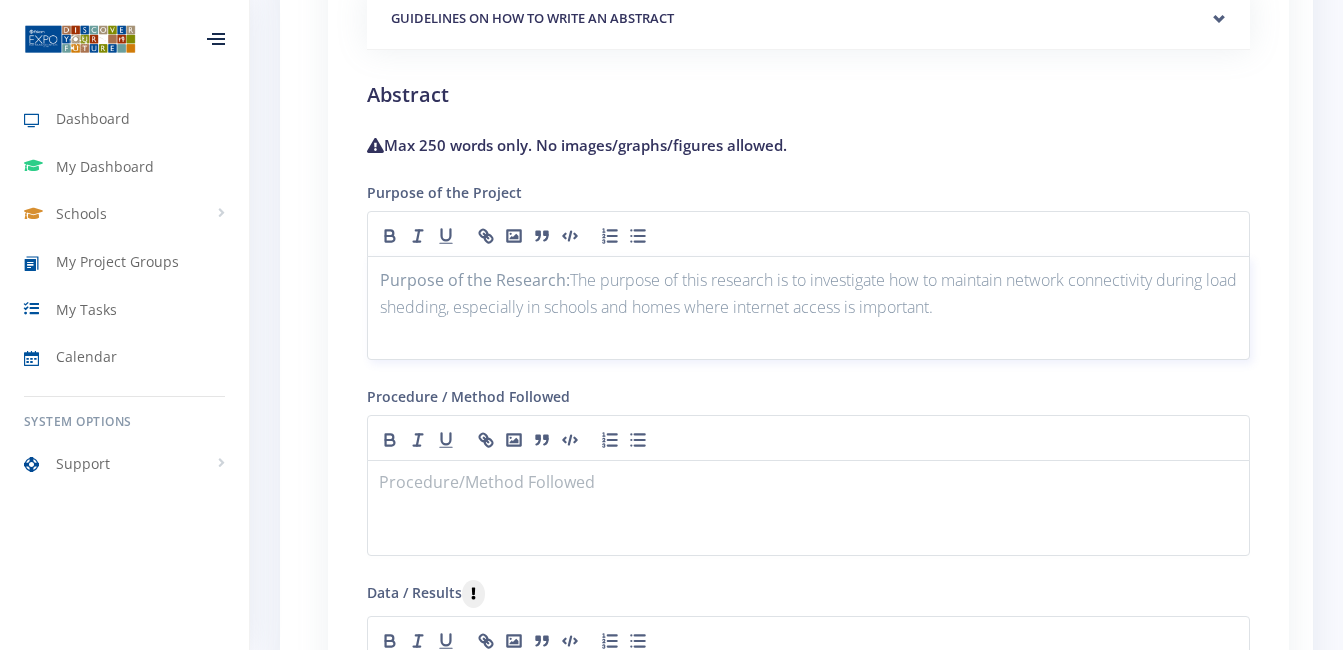 scroll, scrollTop: 0, scrollLeft: 0, axis: both 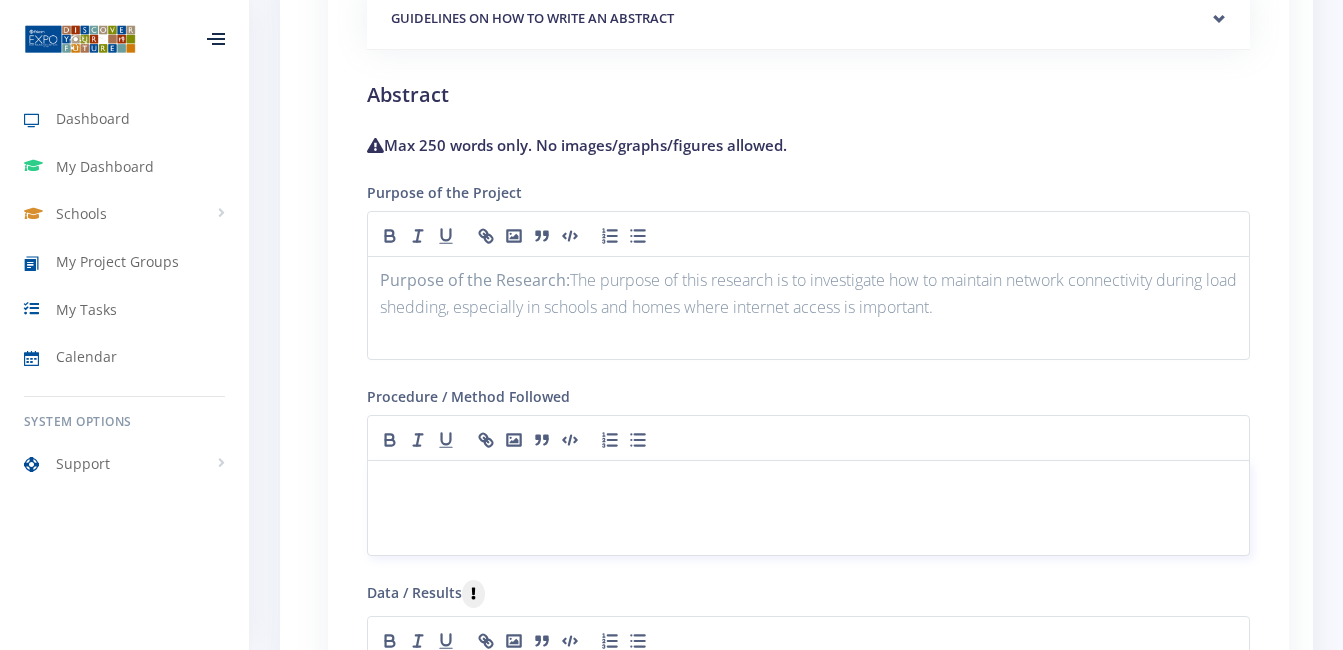 click at bounding box center [808, 508] 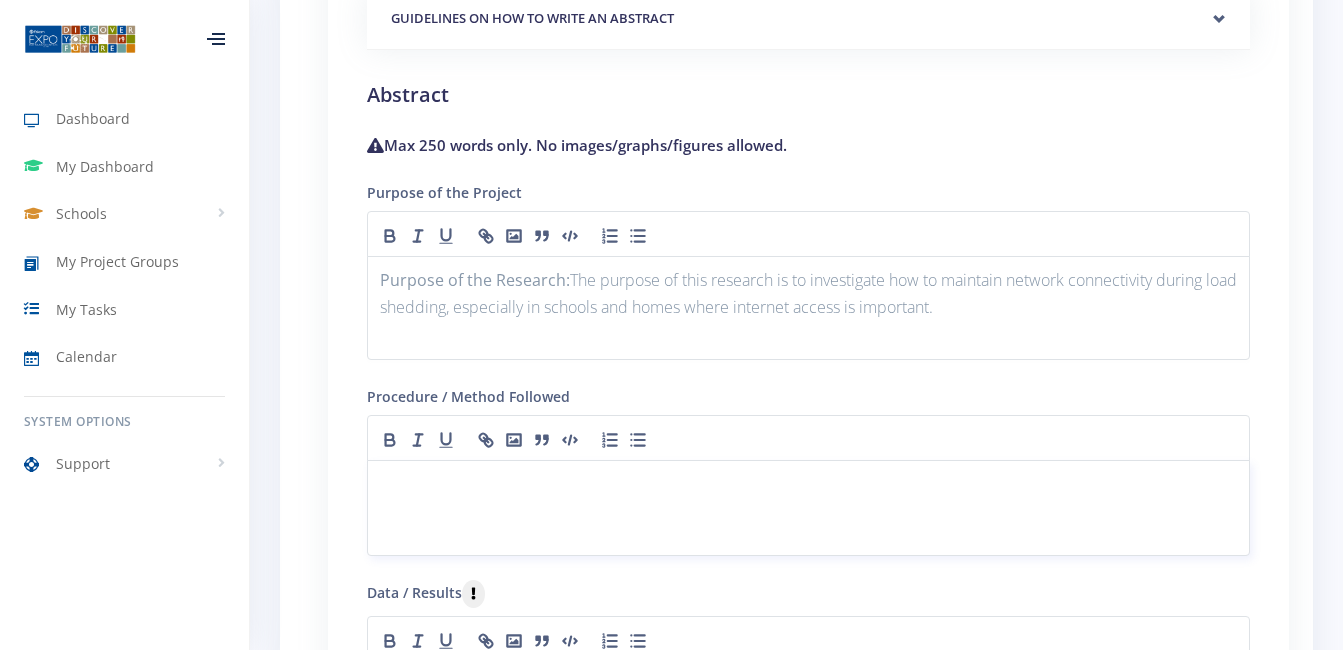 scroll, scrollTop: 0, scrollLeft: 0, axis: both 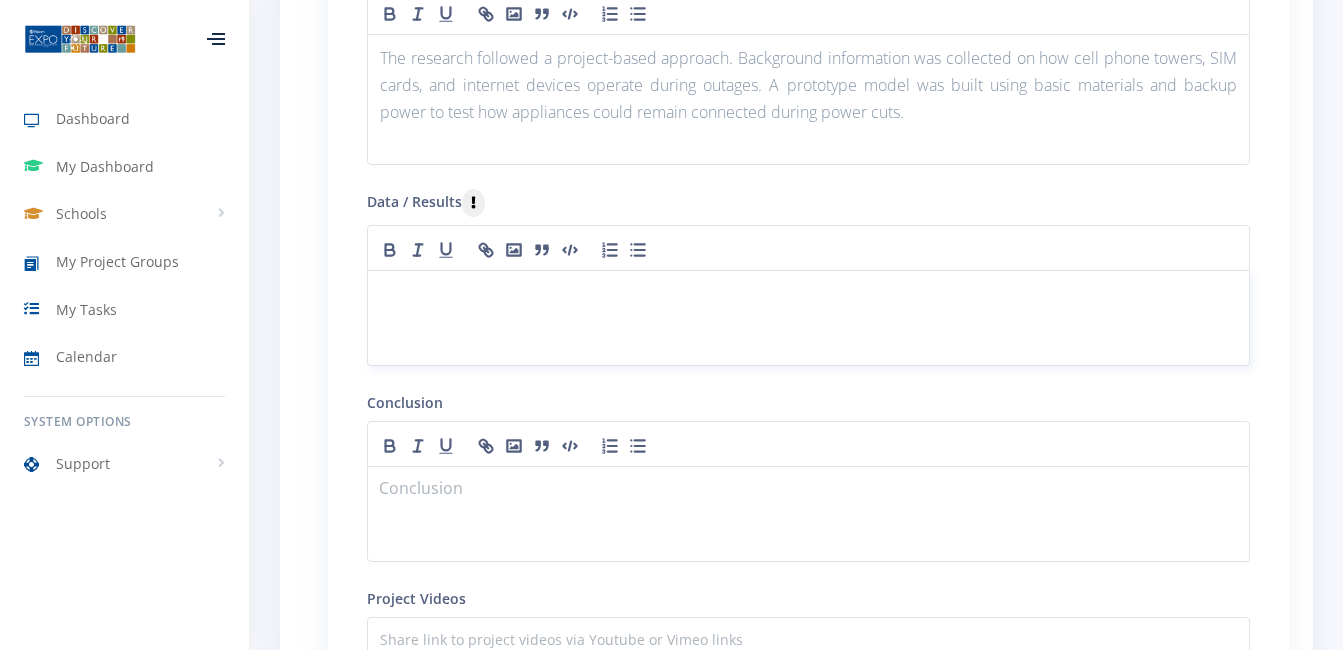 click at bounding box center [808, 294] 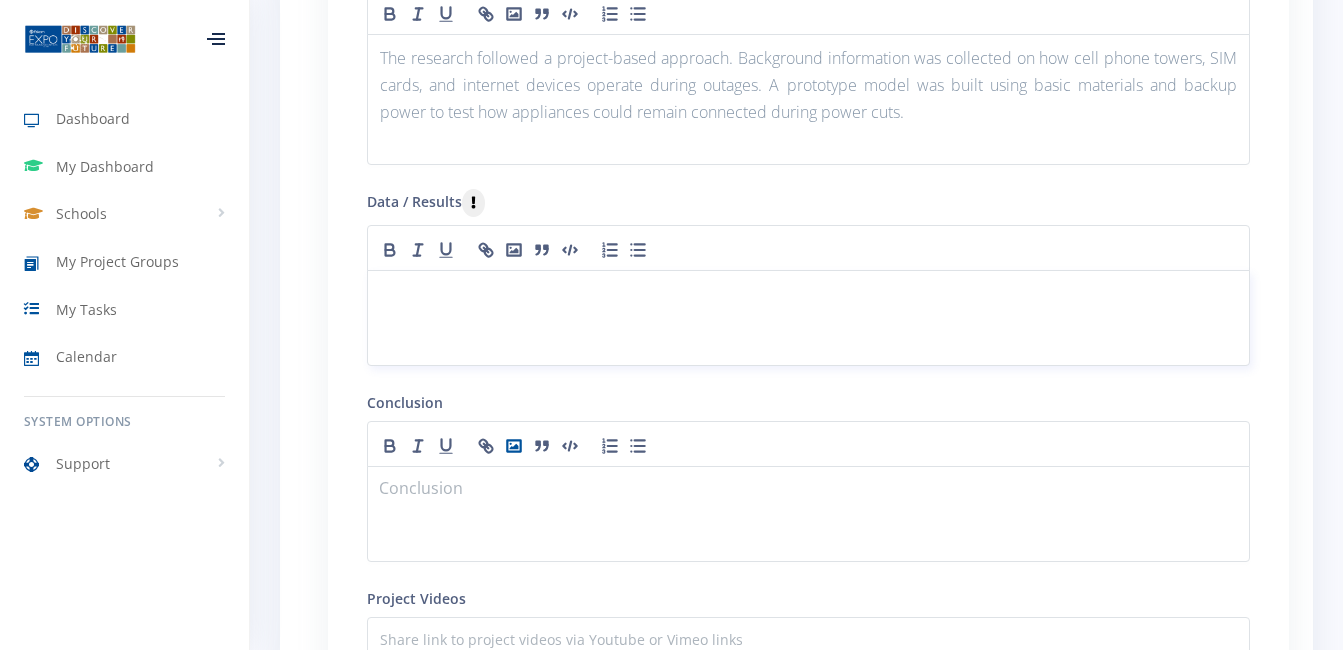 scroll, scrollTop: 0, scrollLeft: 0, axis: both 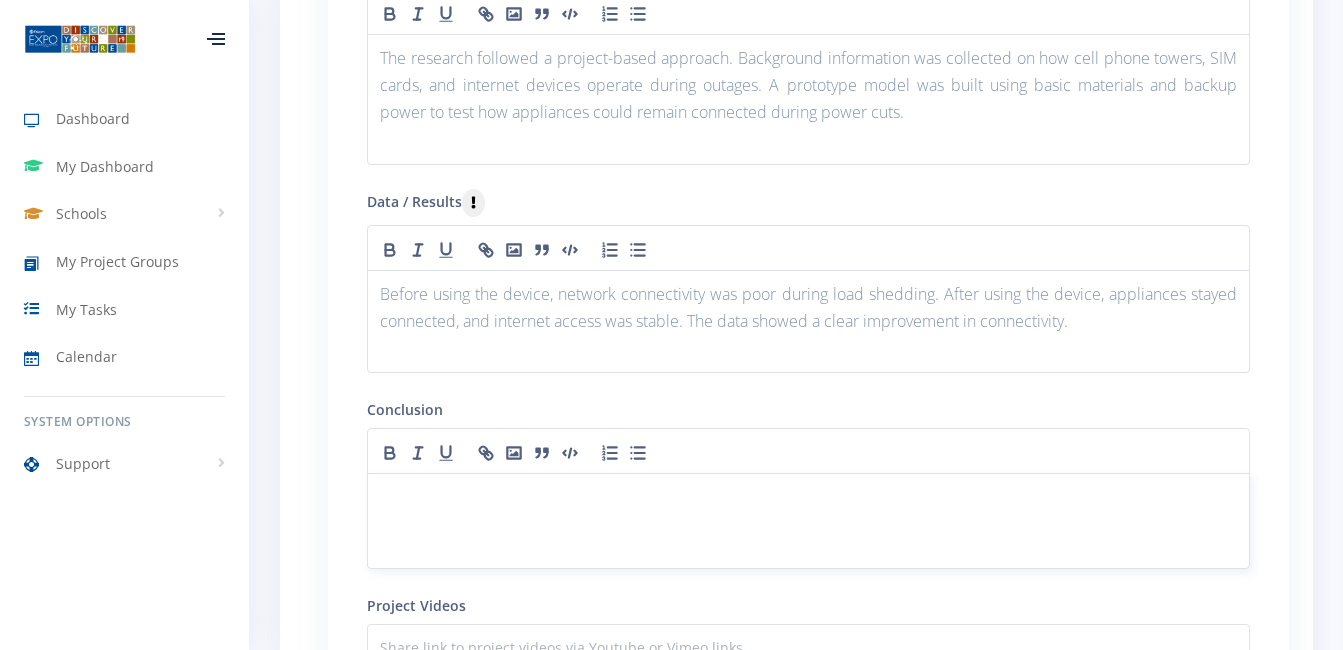 click at bounding box center [808, 497] 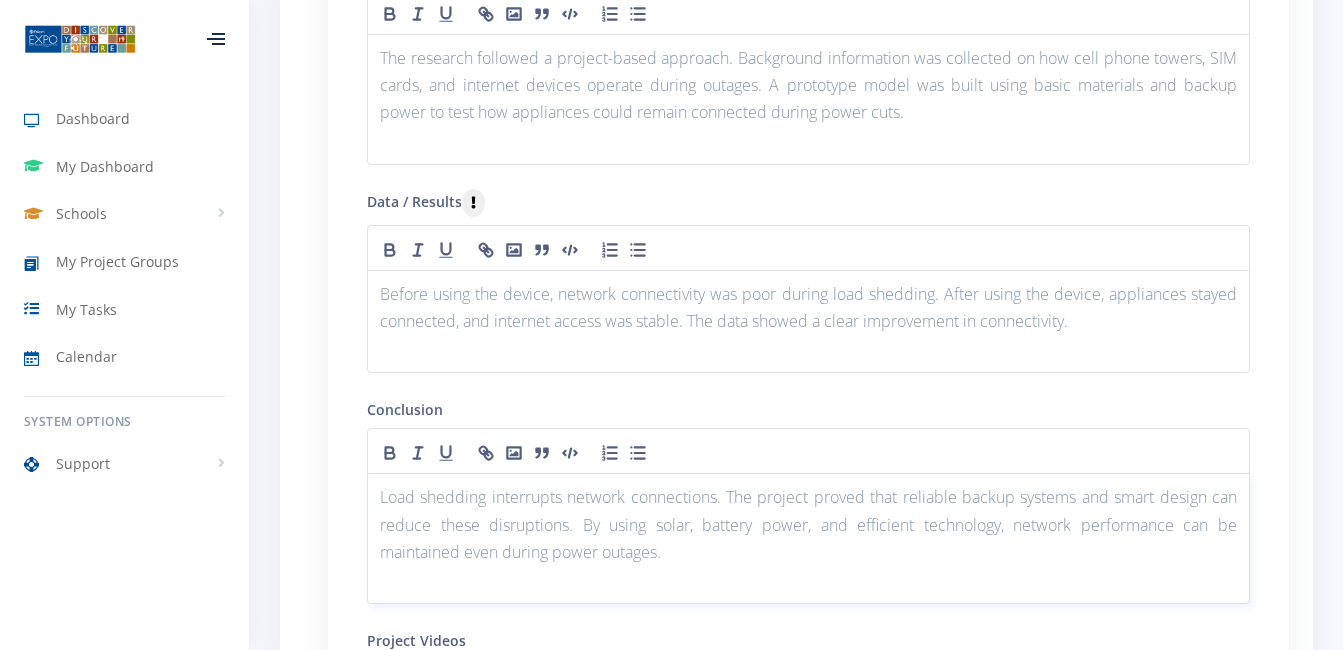 scroll, scrollTop: 0, scrollLeft: 0, axis: both 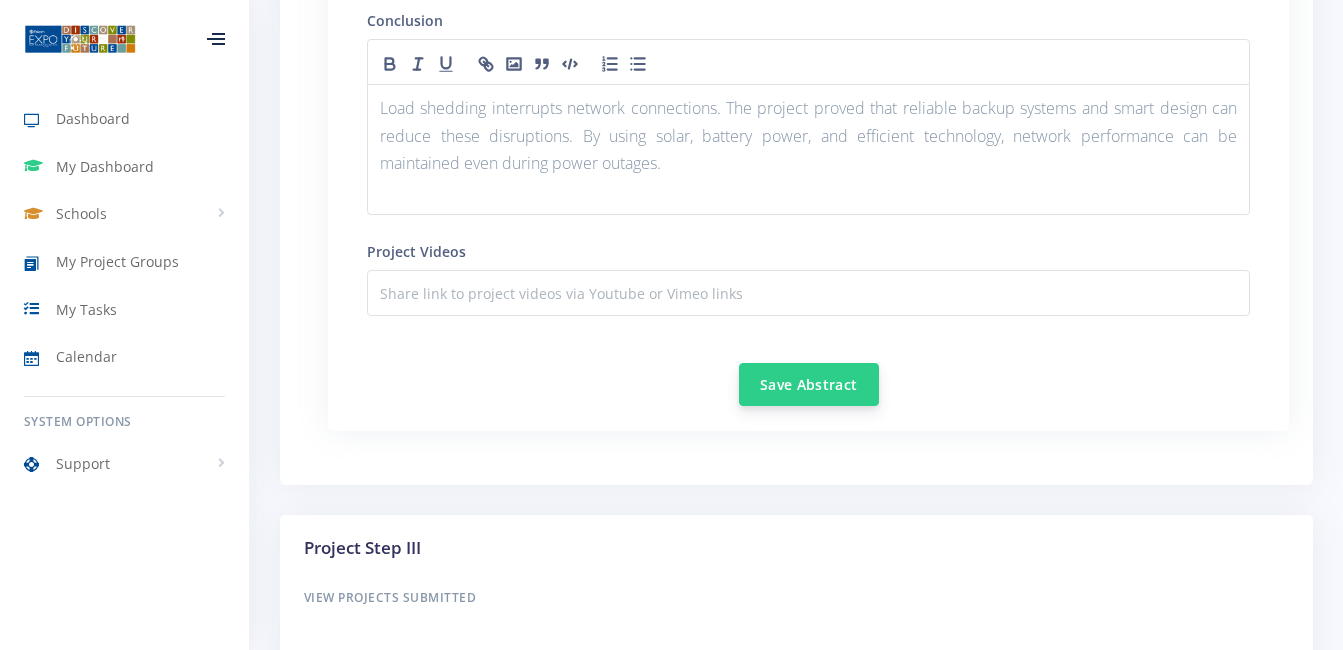 click on "Save Abstract" at bounding box center (809, 384) 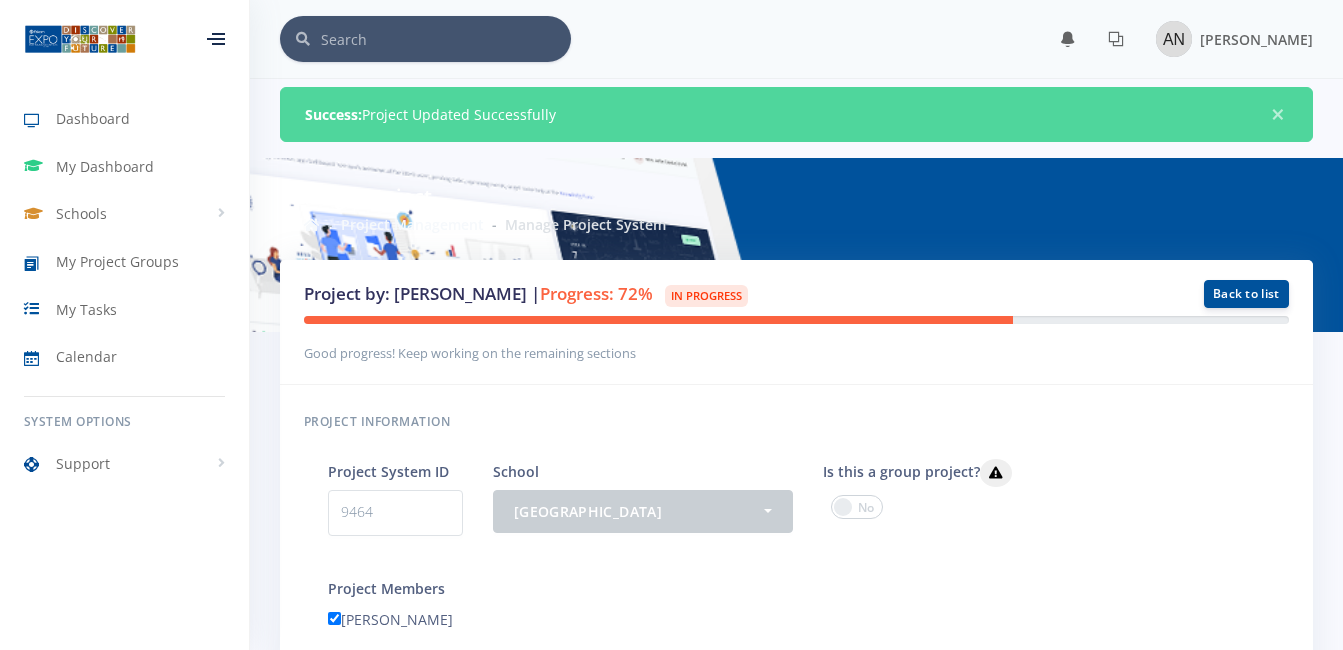 scroll, scrollTop: 0, scrollLeft: 0, axis: both 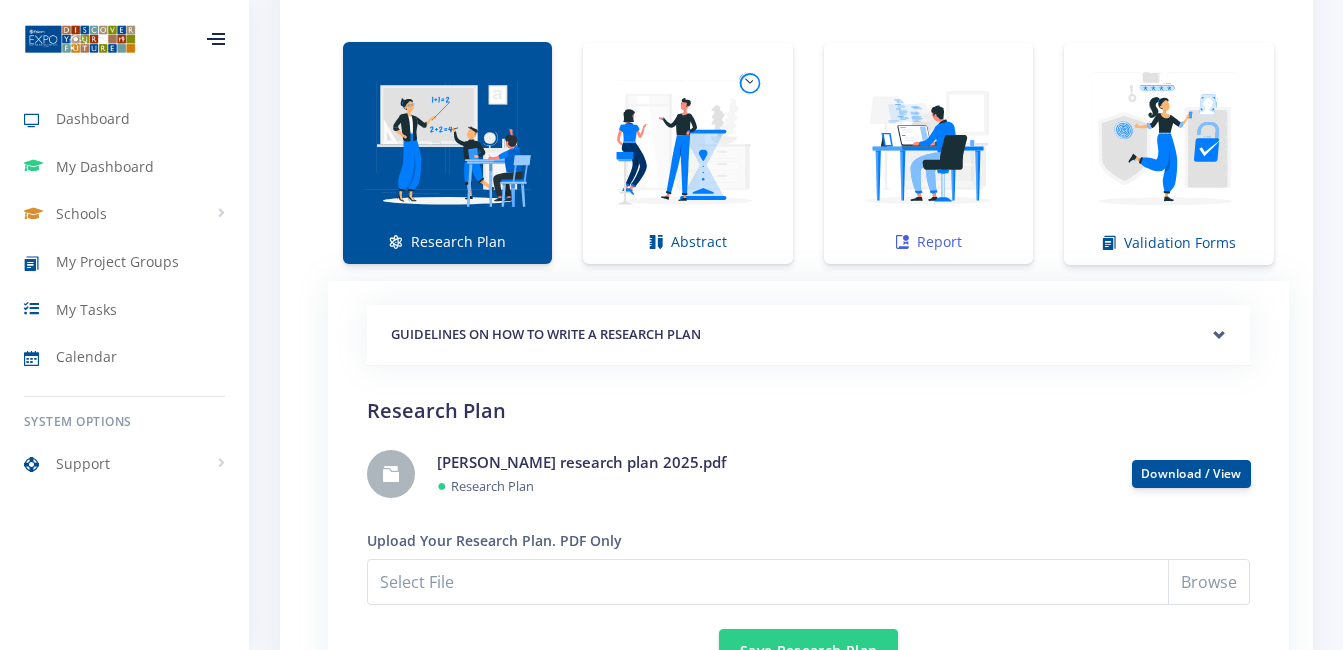 click at bounding box center (928, 142) 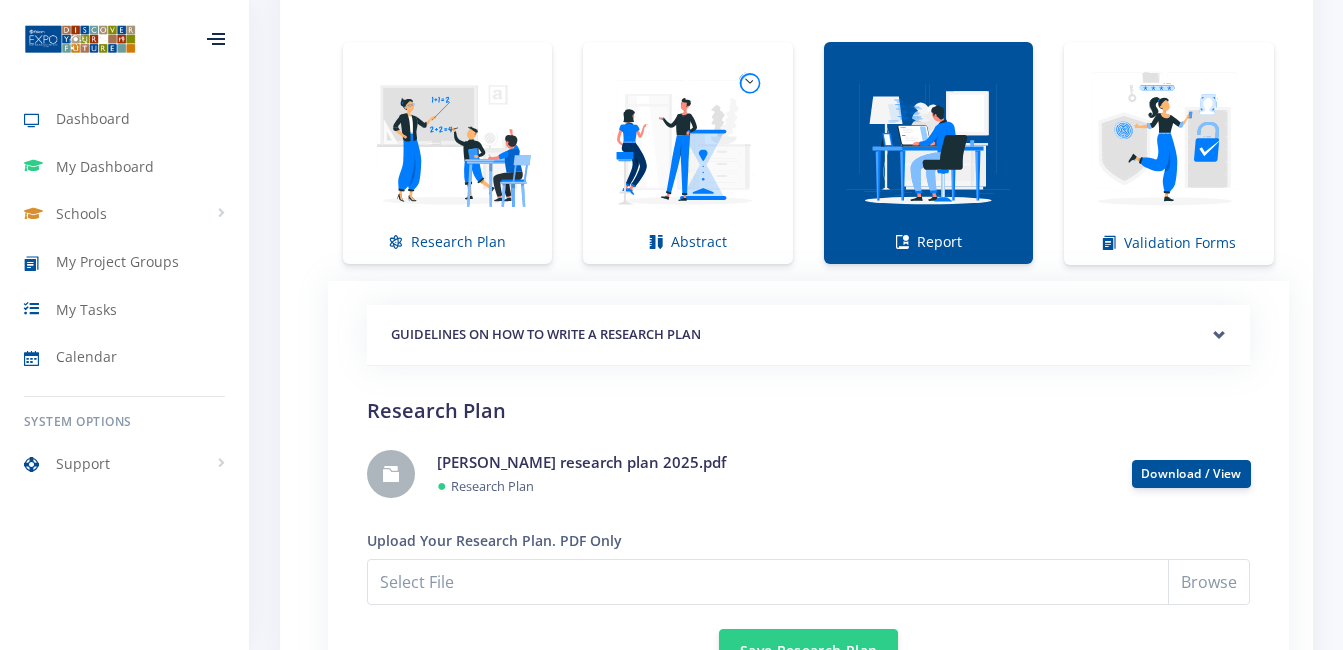 click at bounding box center (928, 142) 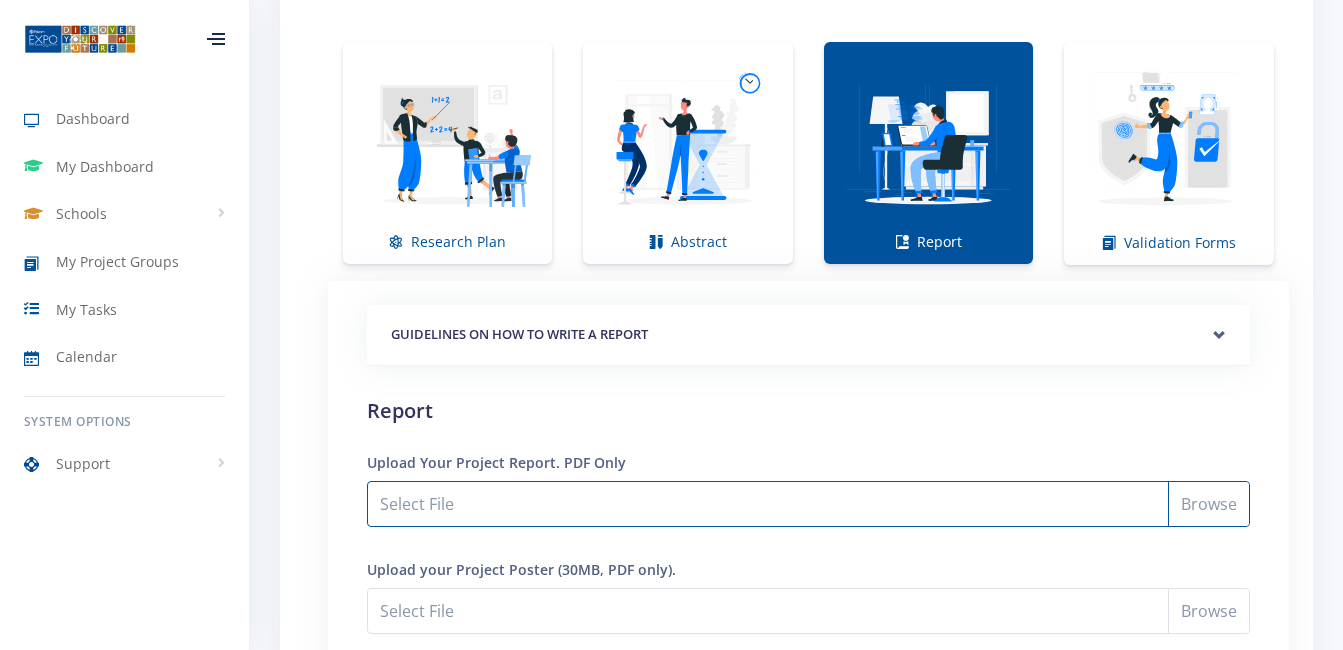 click on "Select File" at bounding box center [808, 504] 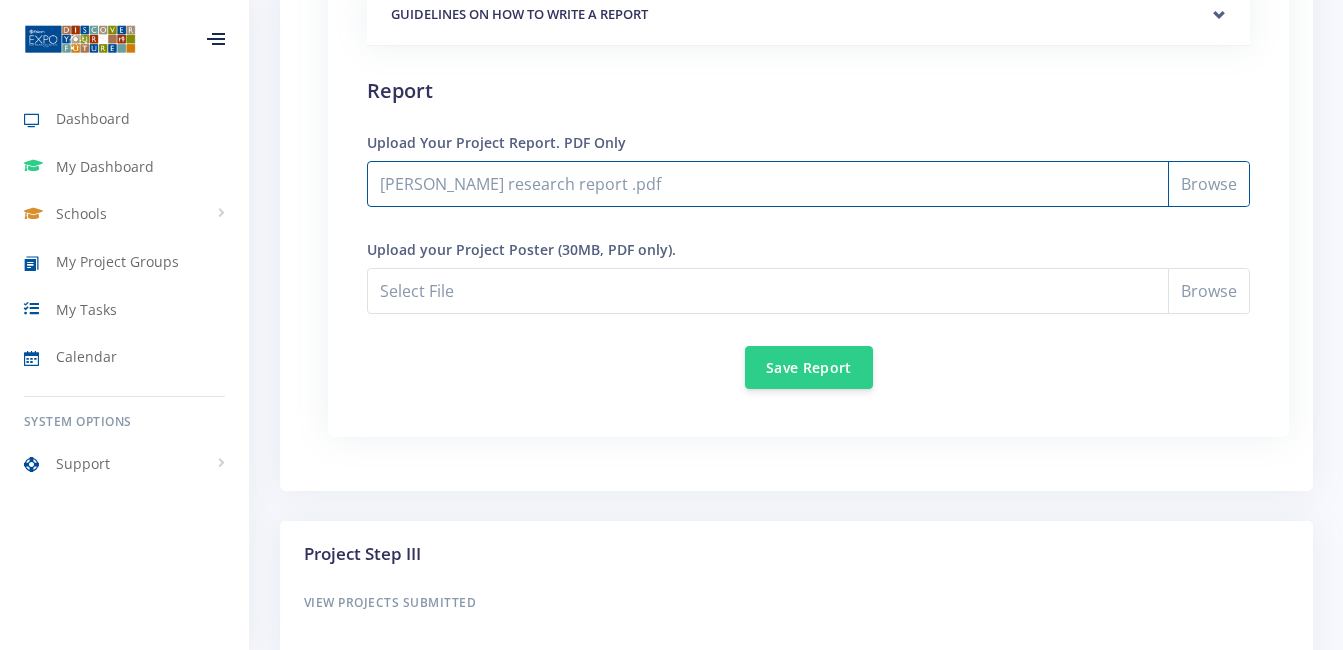 scroll, scrollTop: 1766, scrollLeft: 0, axis: vertical 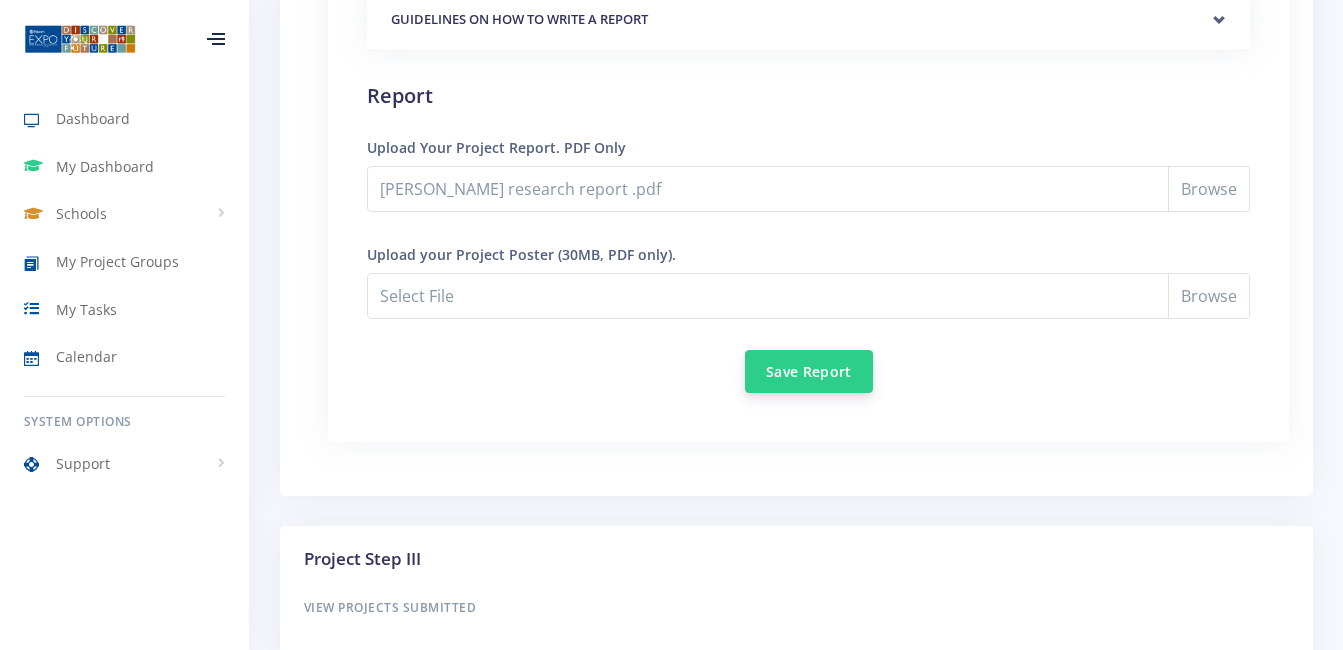 click on "Save Report" at bounding box center [809, 371] 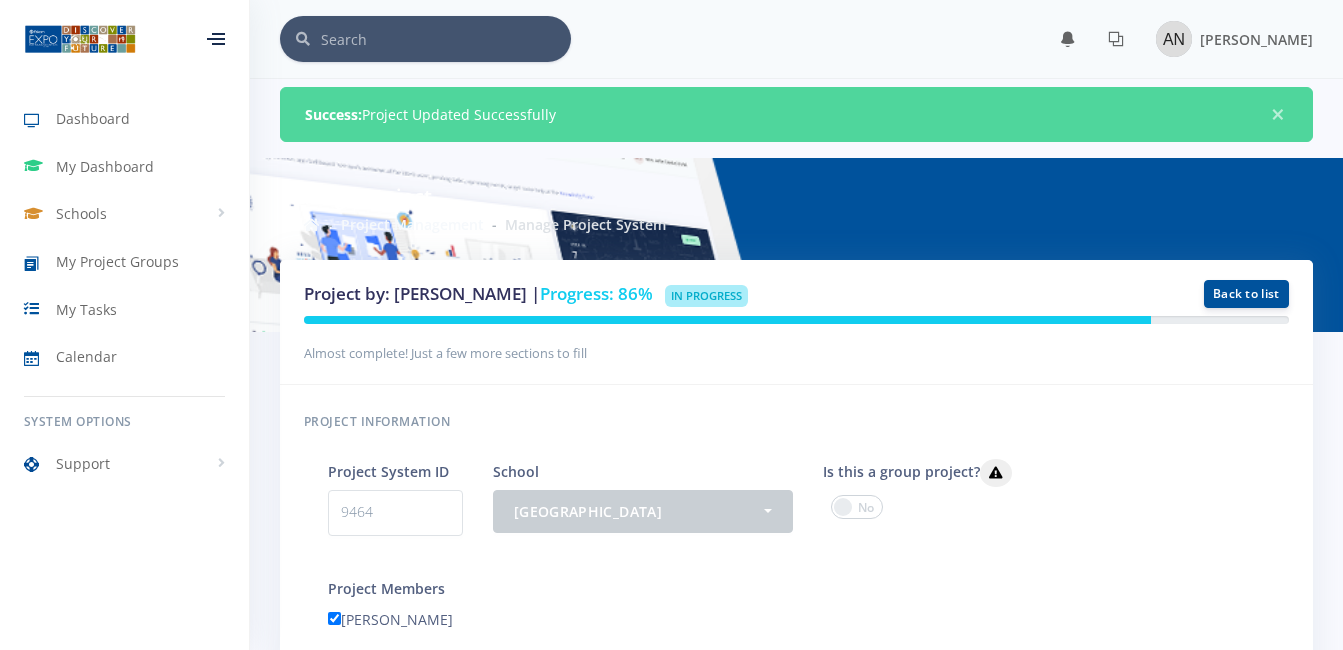 scroll, scrollTop: 0, scrollLeft: 0, axis: both 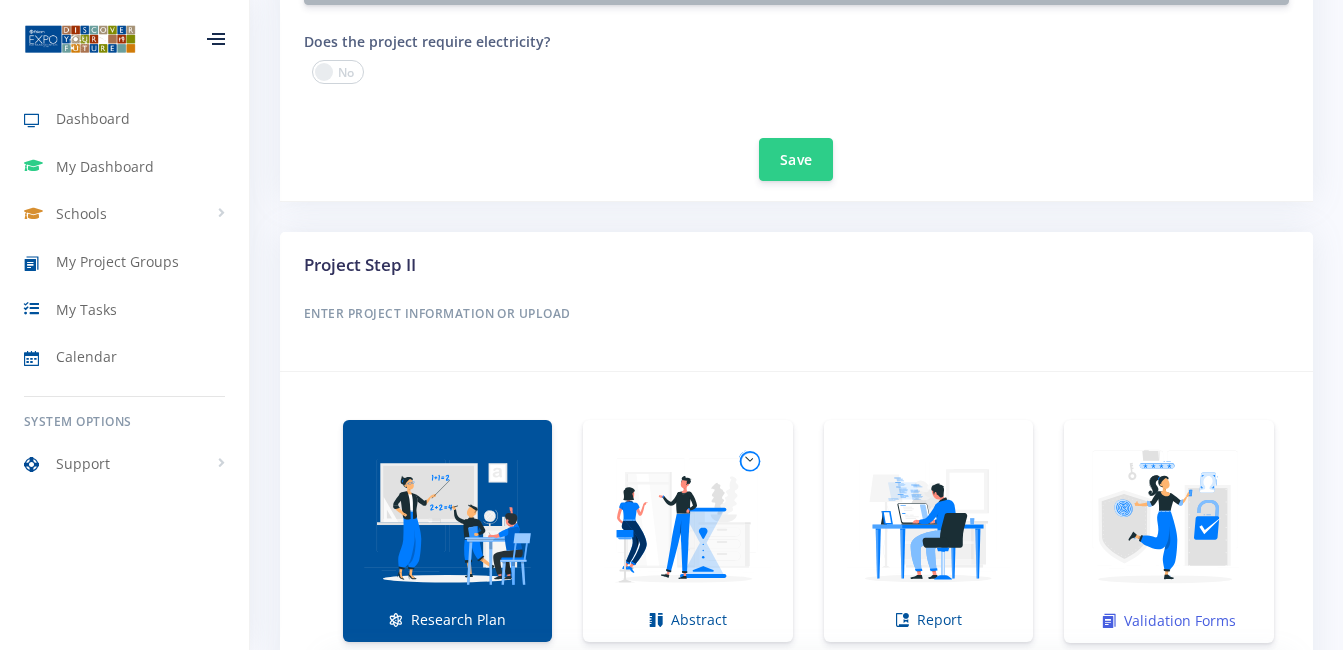 click at bounding box center (1169, 521) 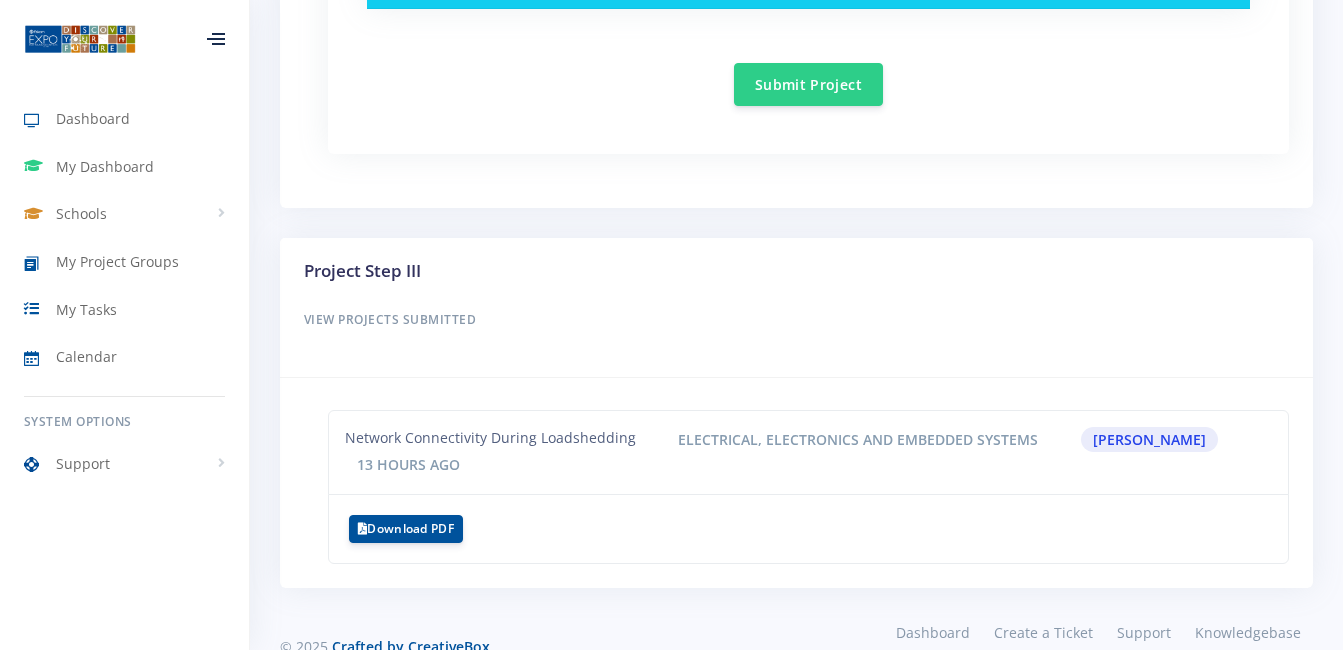 scroll, scrollTop: 2008, scrollLeft: 0, axis: vertical 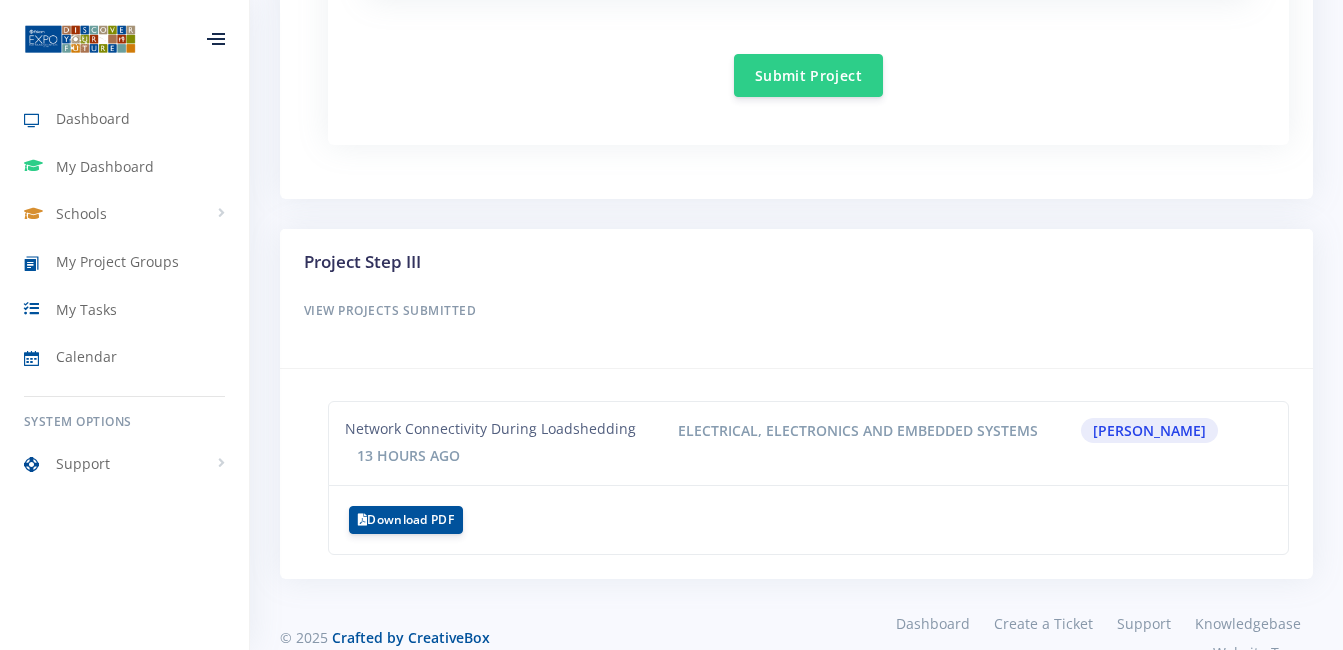 drag, startPoint x: 1340, startPoint y: 501, endPoint x: 1357, endPoint y: 489, distance: 20.808653 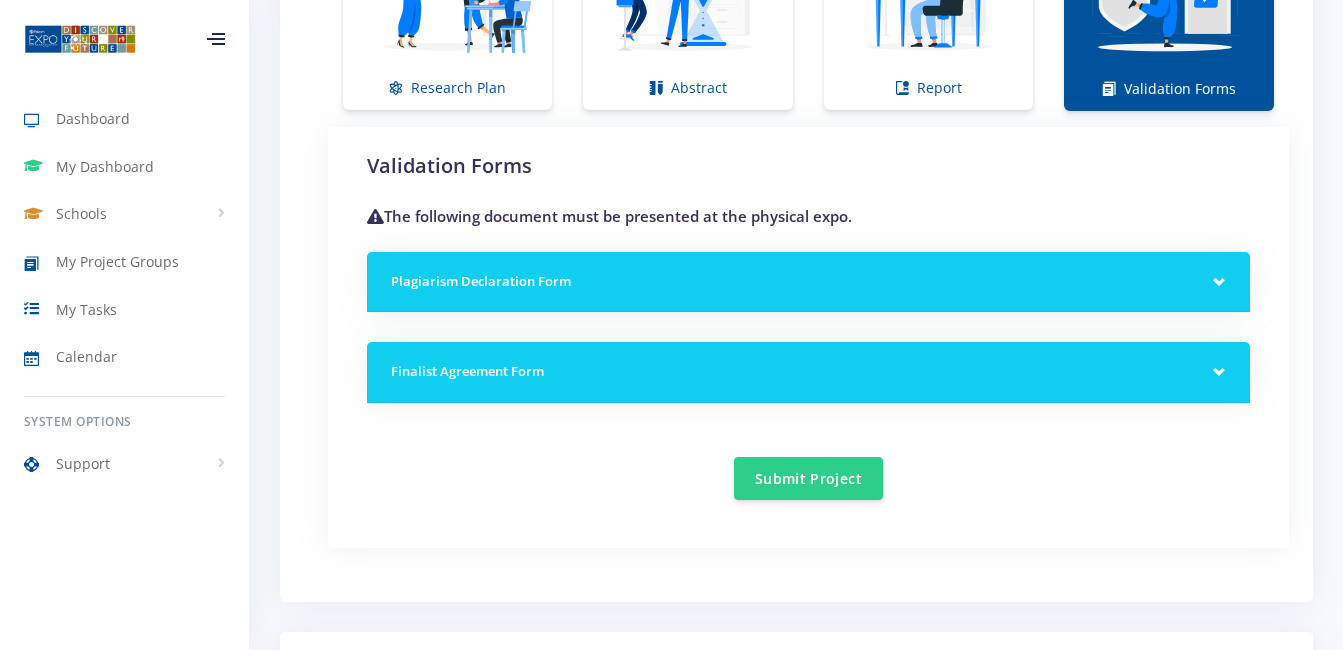scroll, scrollTop: 1601, scrollLeft: 0, axis: vertical 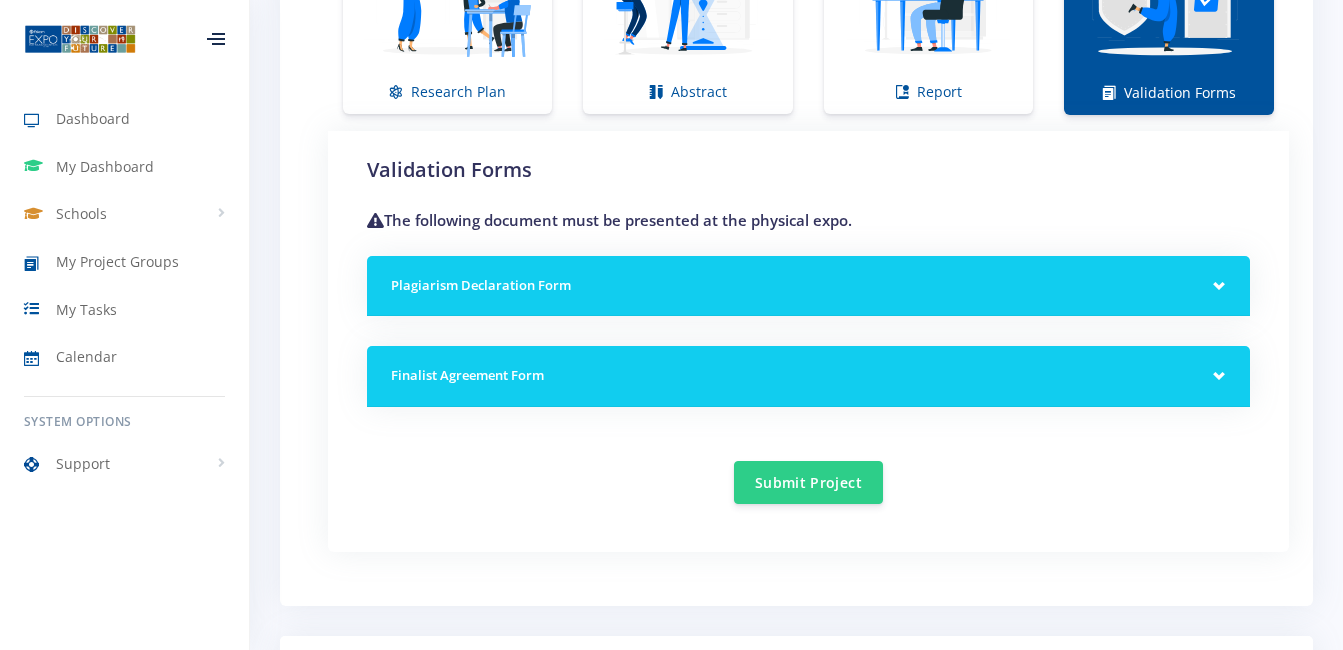 click on "Plagiarism
Declaration
Form" at bounding box center [808, 286] 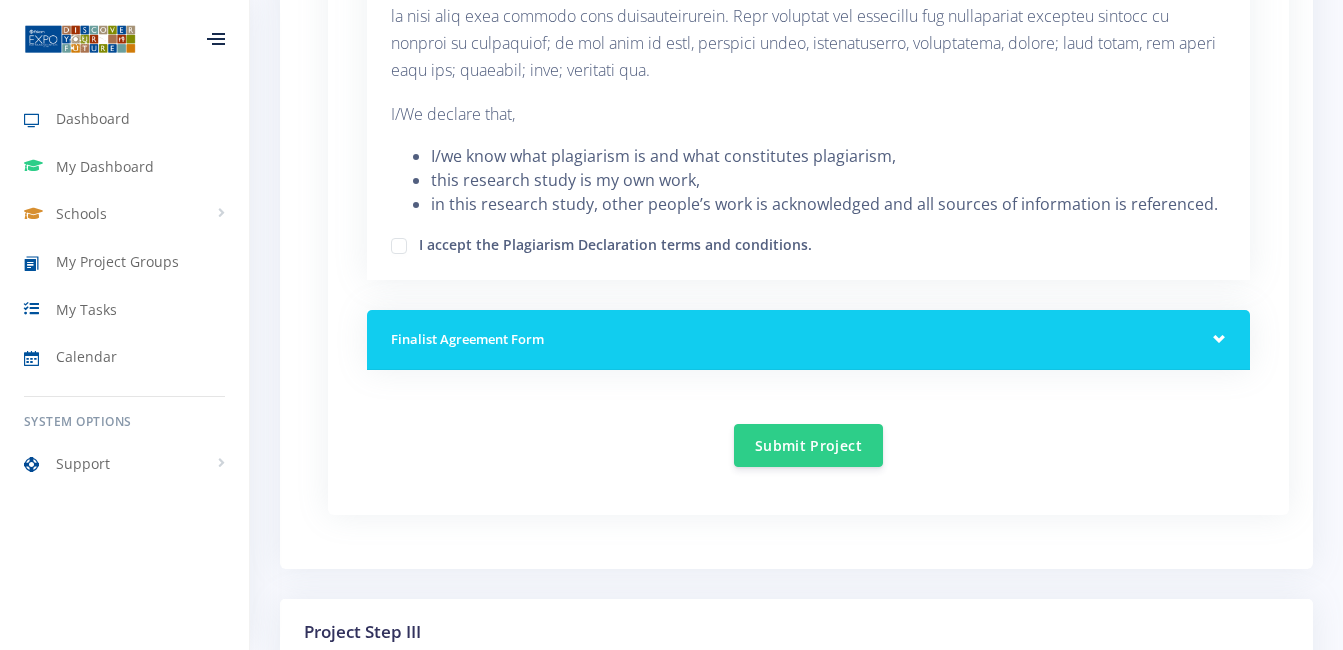 scroll, scrollTop: 2017, scrollLeft: 0, axis: vertical 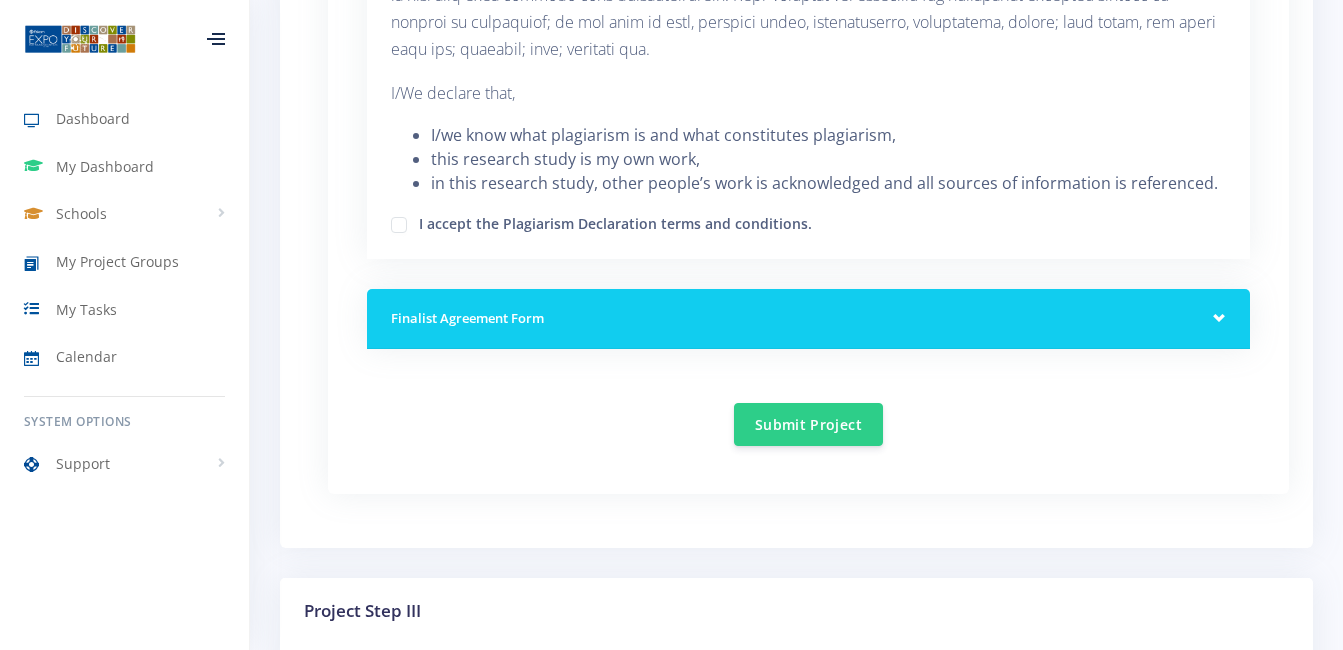 click on "I accept the
Plagiarism
Declaration terms and
conditions." at bounding box center [615, 221] 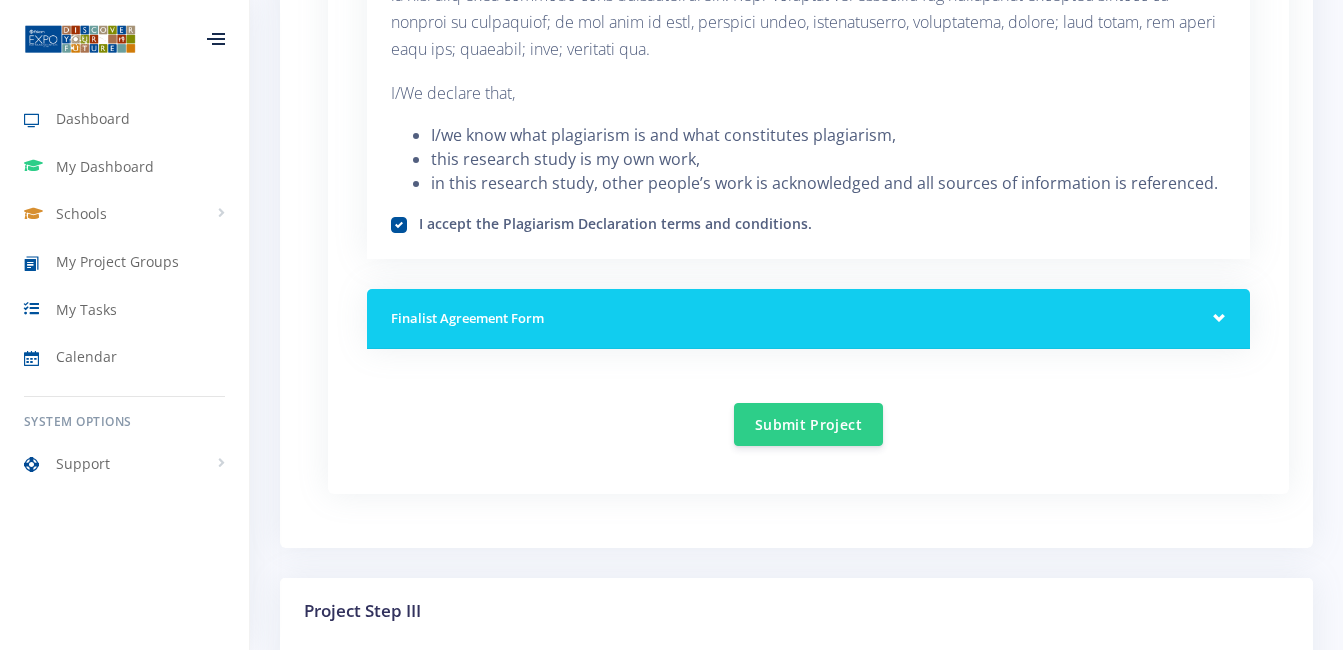 drag, startPoint x: 1342, startPoint y: 449, endPoint x: 1357, endPoint y: 416, distance: 36.249138 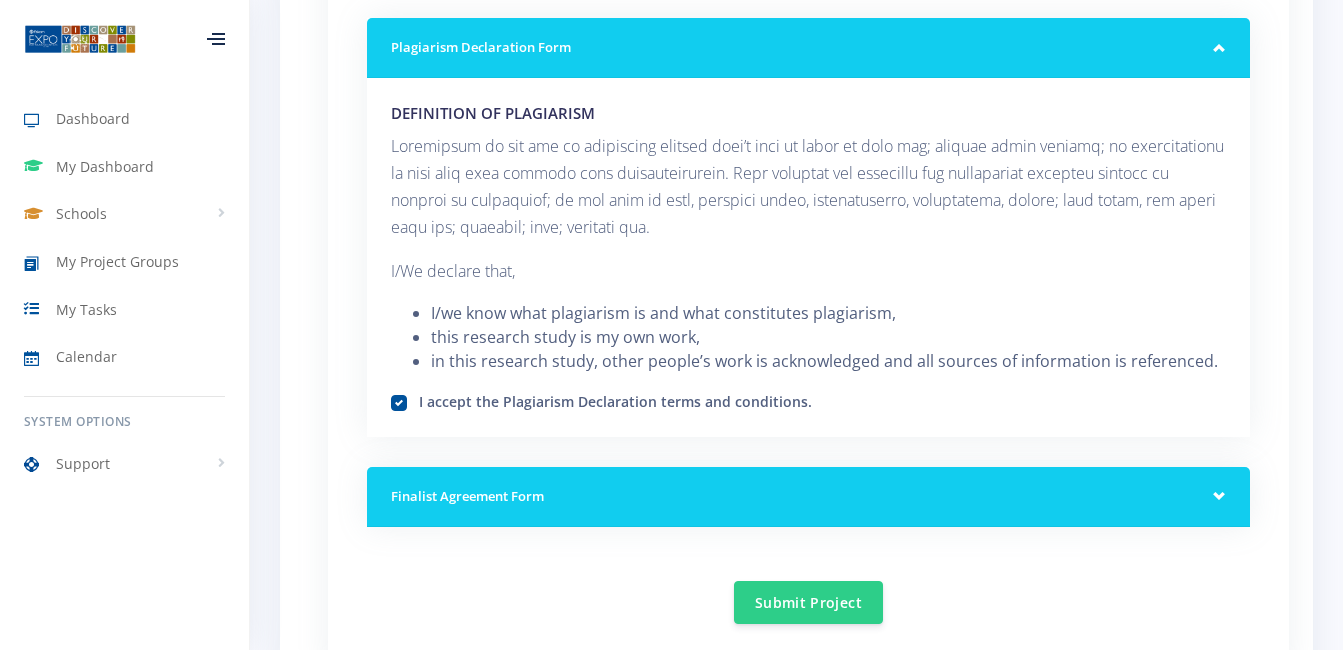 scroll, scrollTop: 1829, scrollLeft: 0, axis: vertical 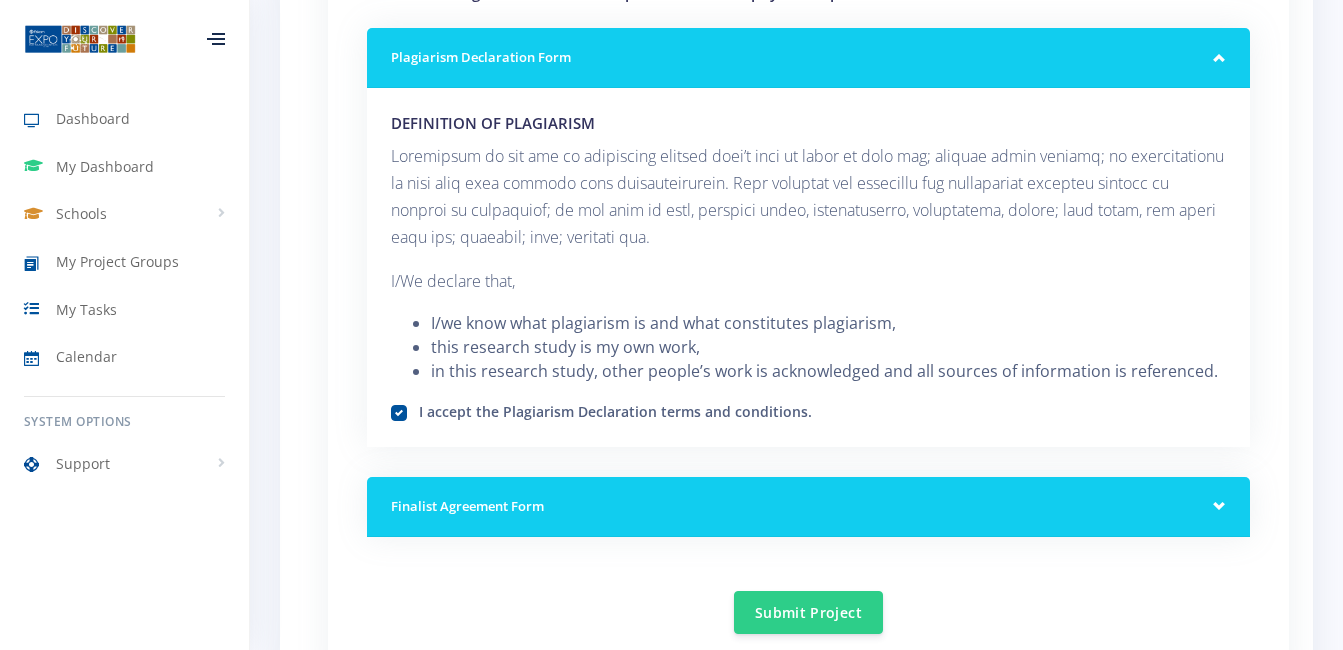 click on "Finalist Agreement
Form" at bounding box center (808, 507) 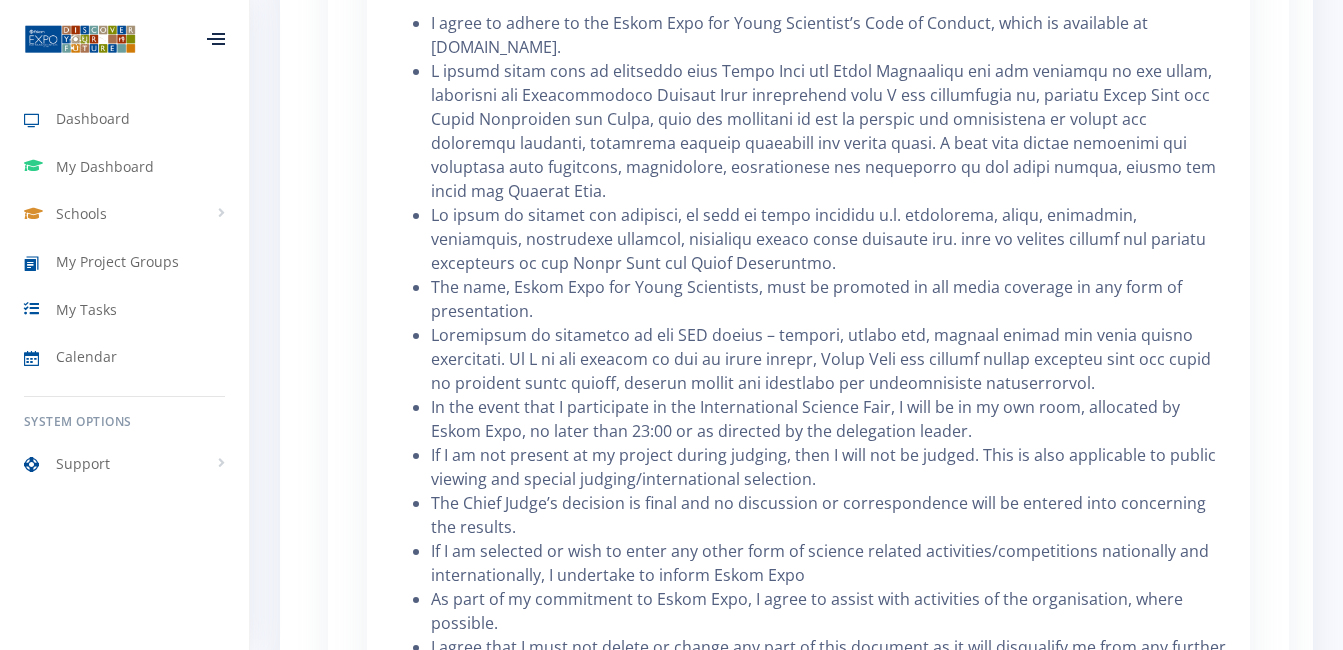 scroll, scrollTop: 2625, scrollLeft: 0, axis: vertical 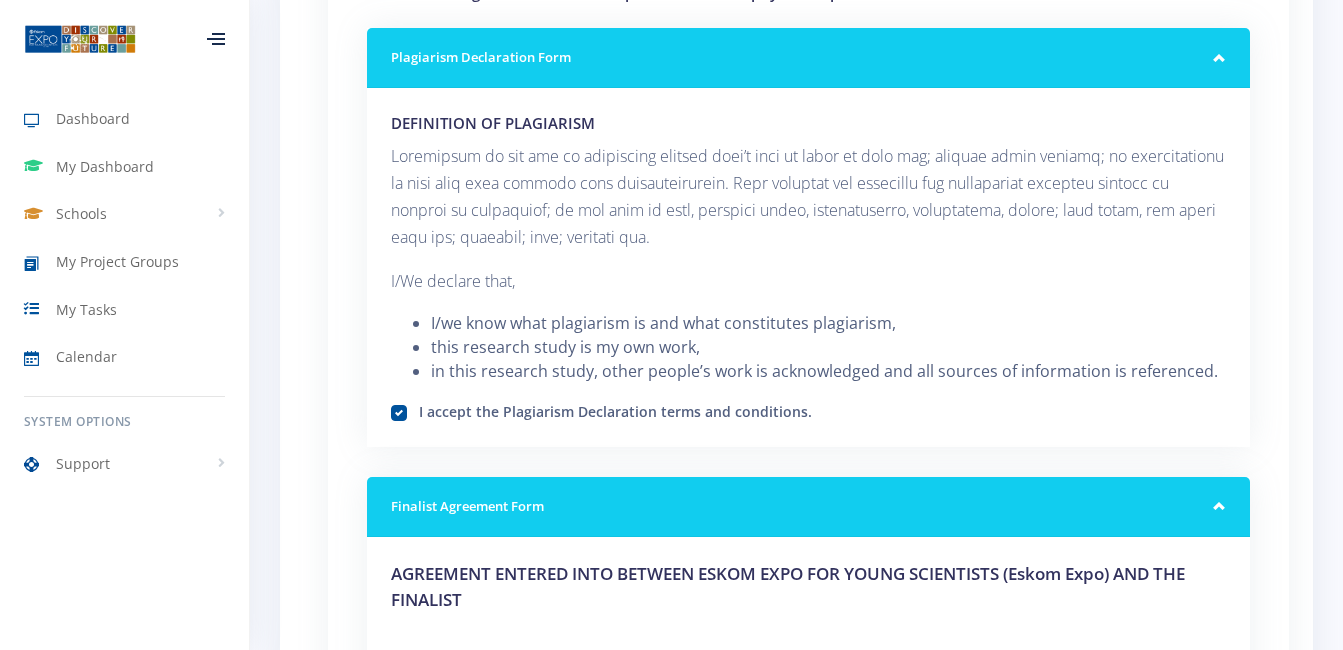 drag, startPoint x: 1350, startPoint y: 340, endPoint x: 881, endPoint y: 2, distance: 578.1047 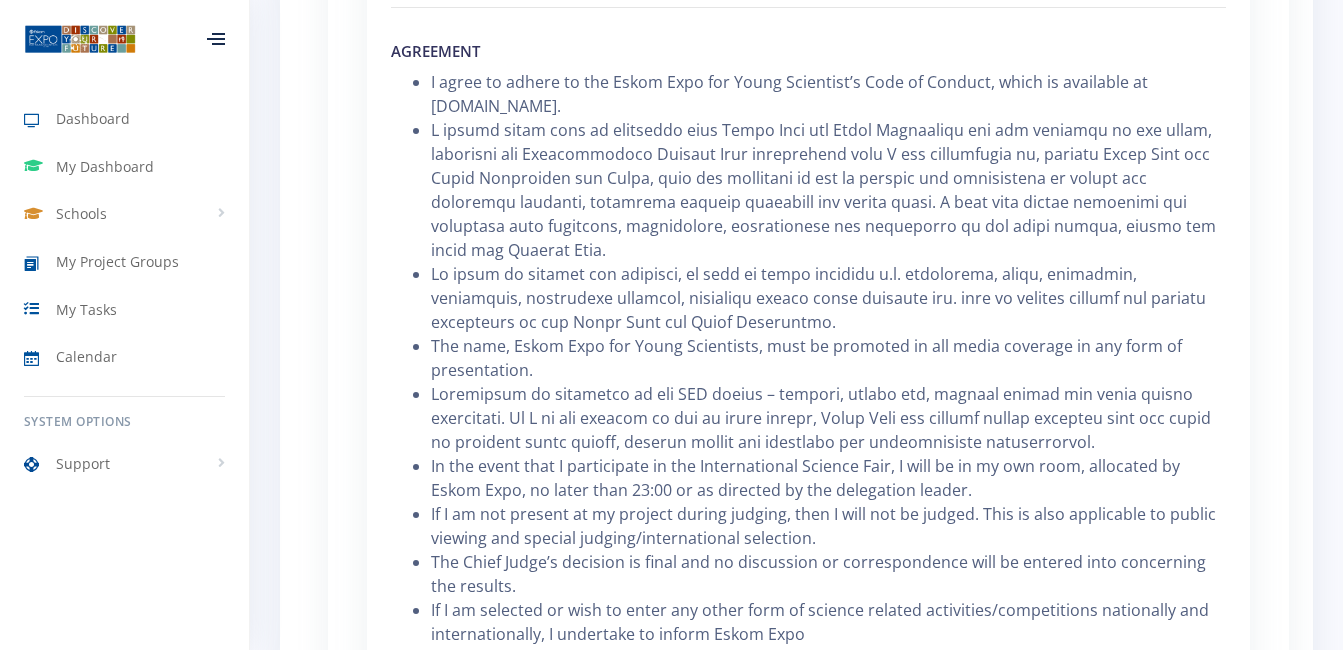 scroll, scrollTop: 2625, scrollLeft: 0, axis: vertical 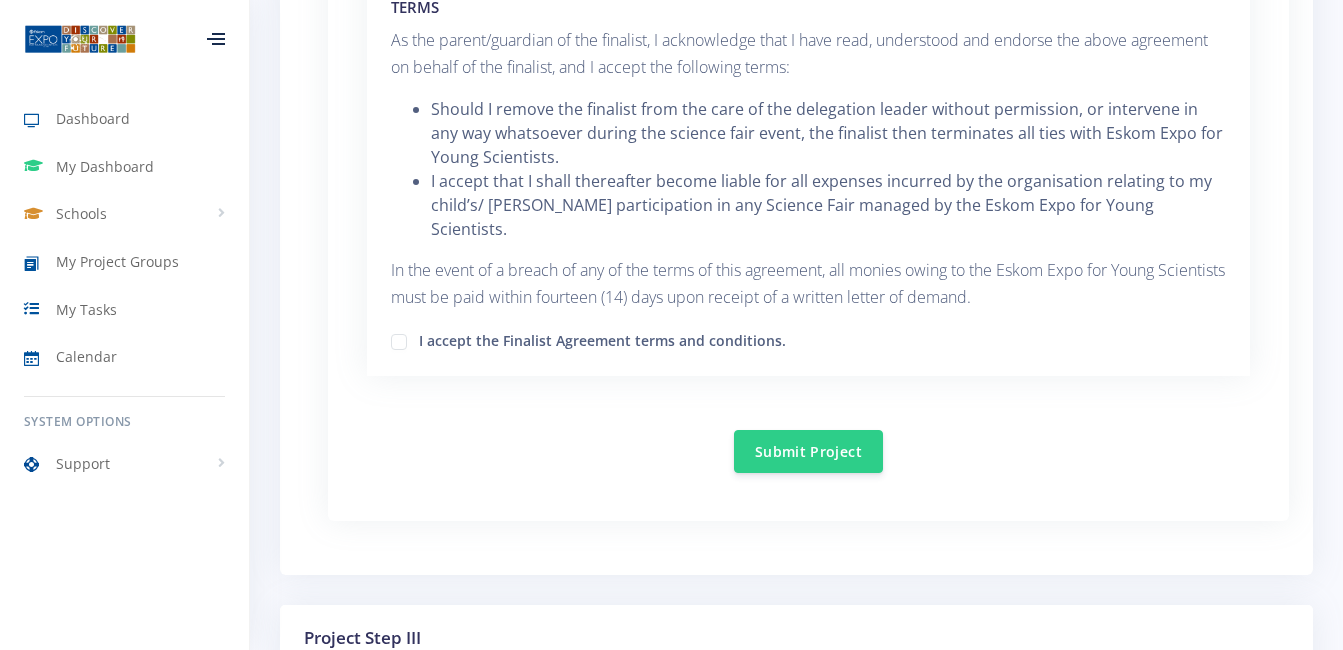 click on "I accept the
Finalist Agreement
terms and conditions." at bounding box center (602, 338) 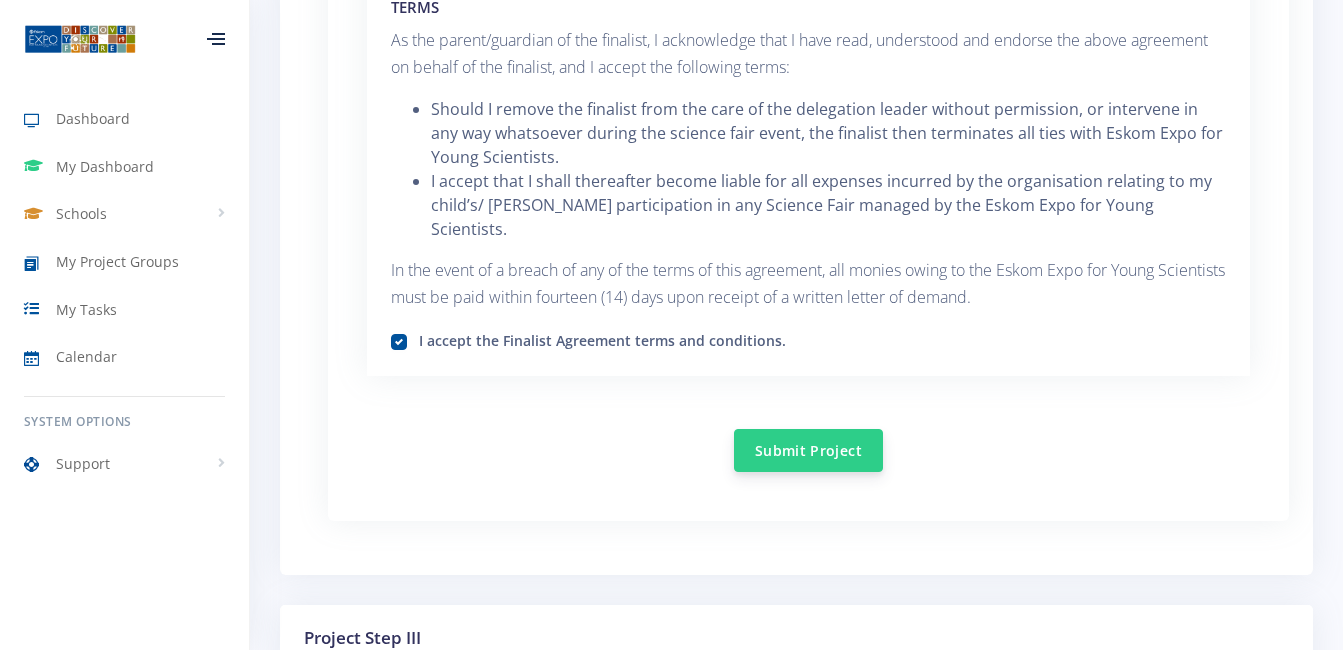 click on "Submit Project" at bounding box center (808, 450) 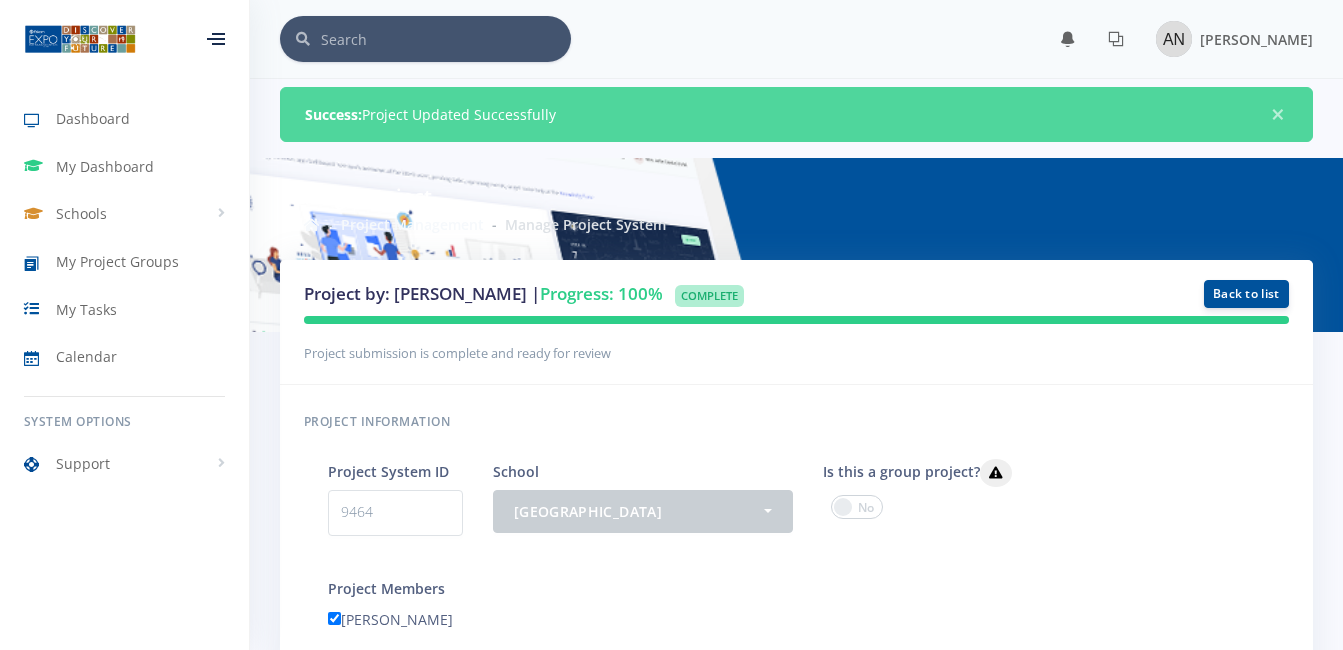 scroll, scrollTop: 0, scrollLeft: 0, axis: both 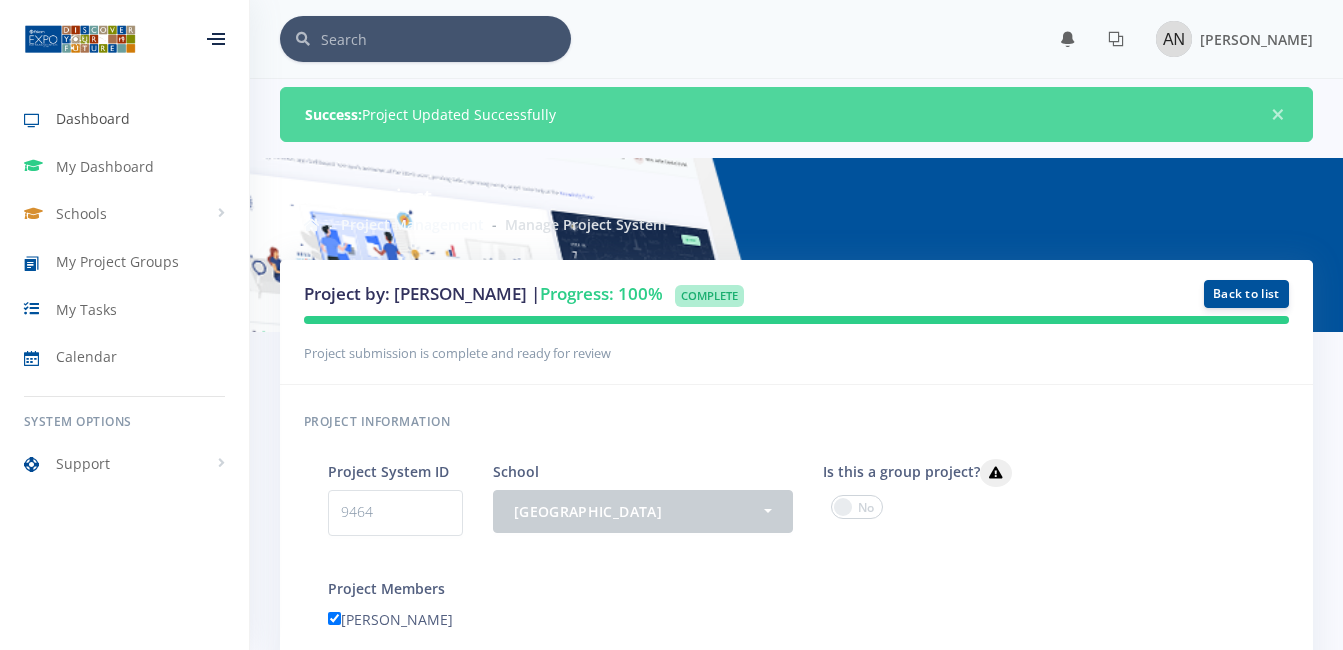 click on "Dashboard" at bounding box center (93, 118) 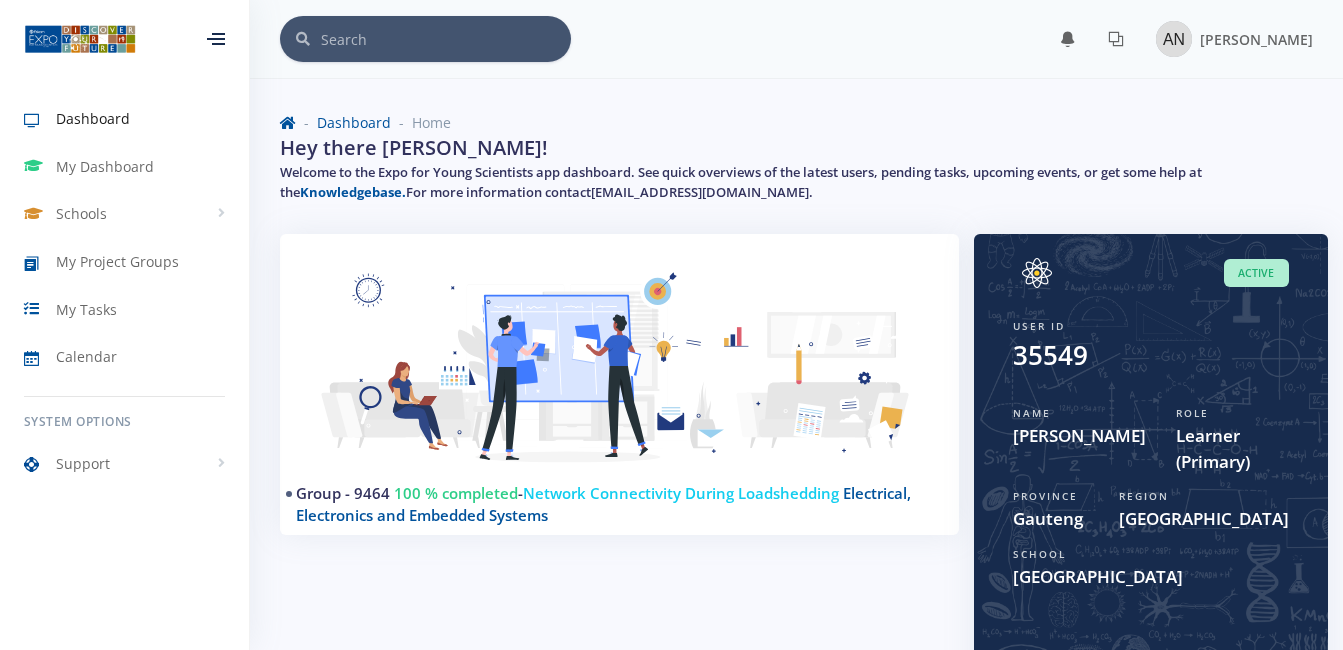 scroll, scrollTop: 0, scrollLeft: 0, axis: both 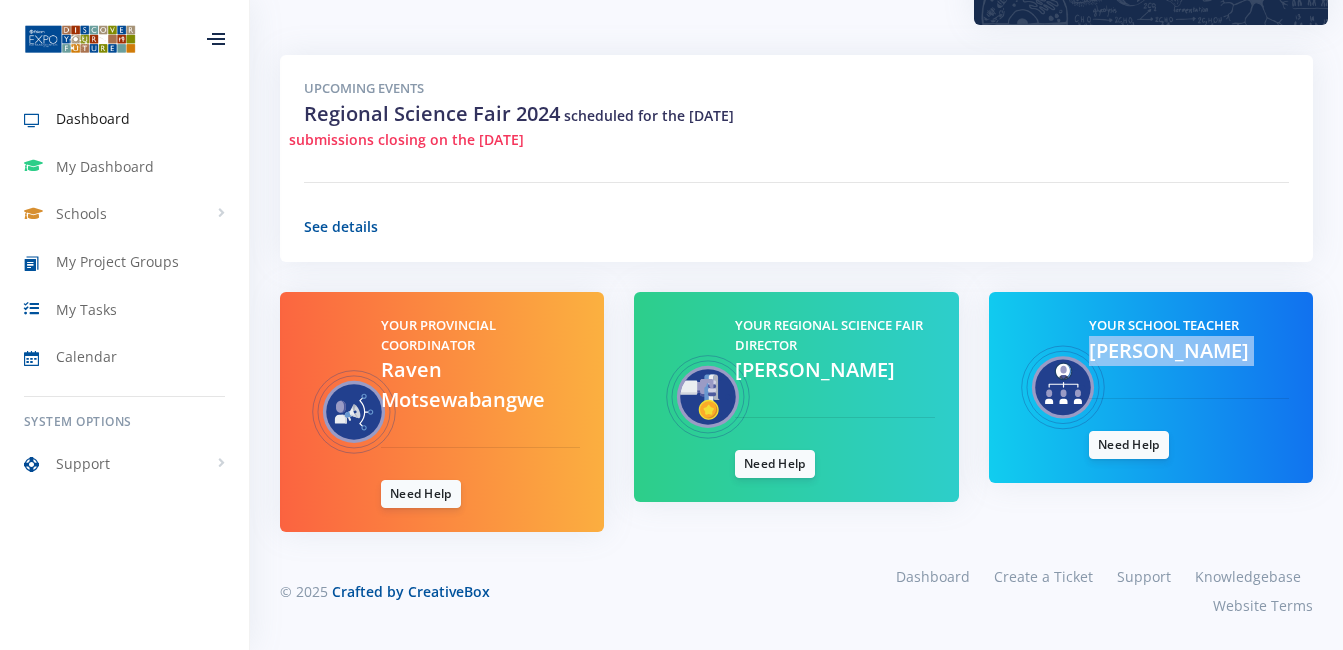 drag, startPoint x: 1329, startPoint y: 383, endPoint x: 1310, endPoint y: 331, distance: 55.362442 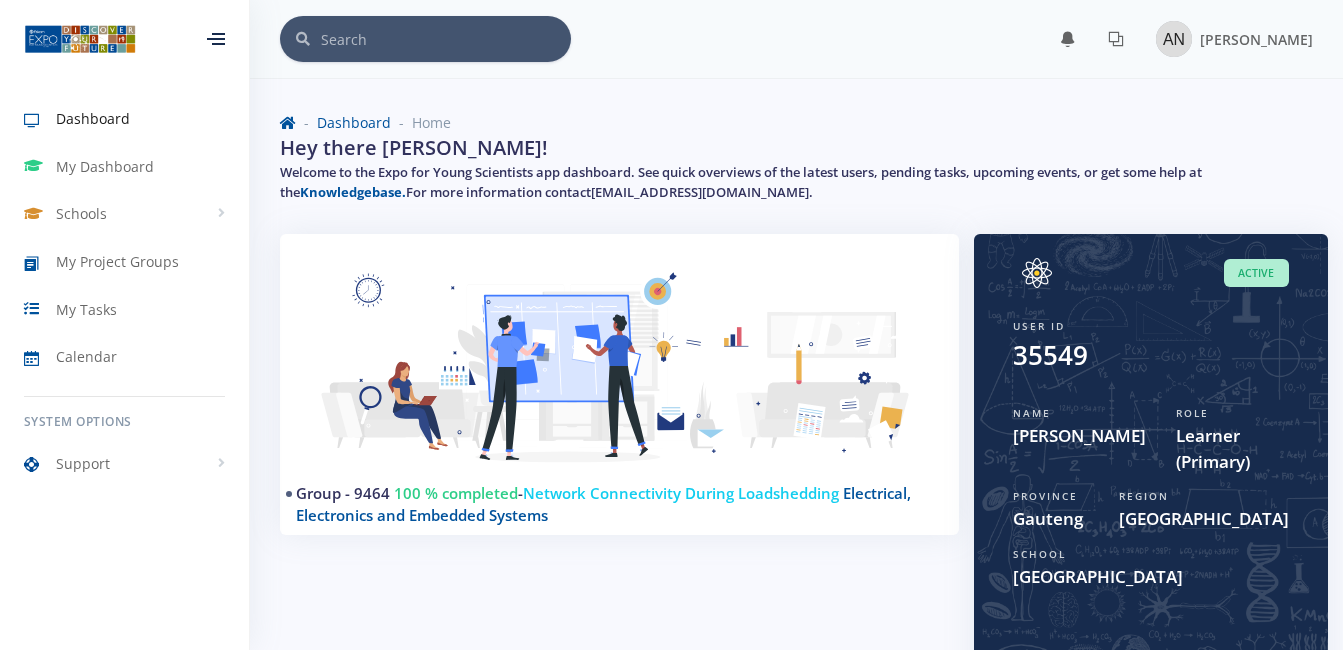 scroll, scrollTop: 0, scrollLeft: 0, axis: both 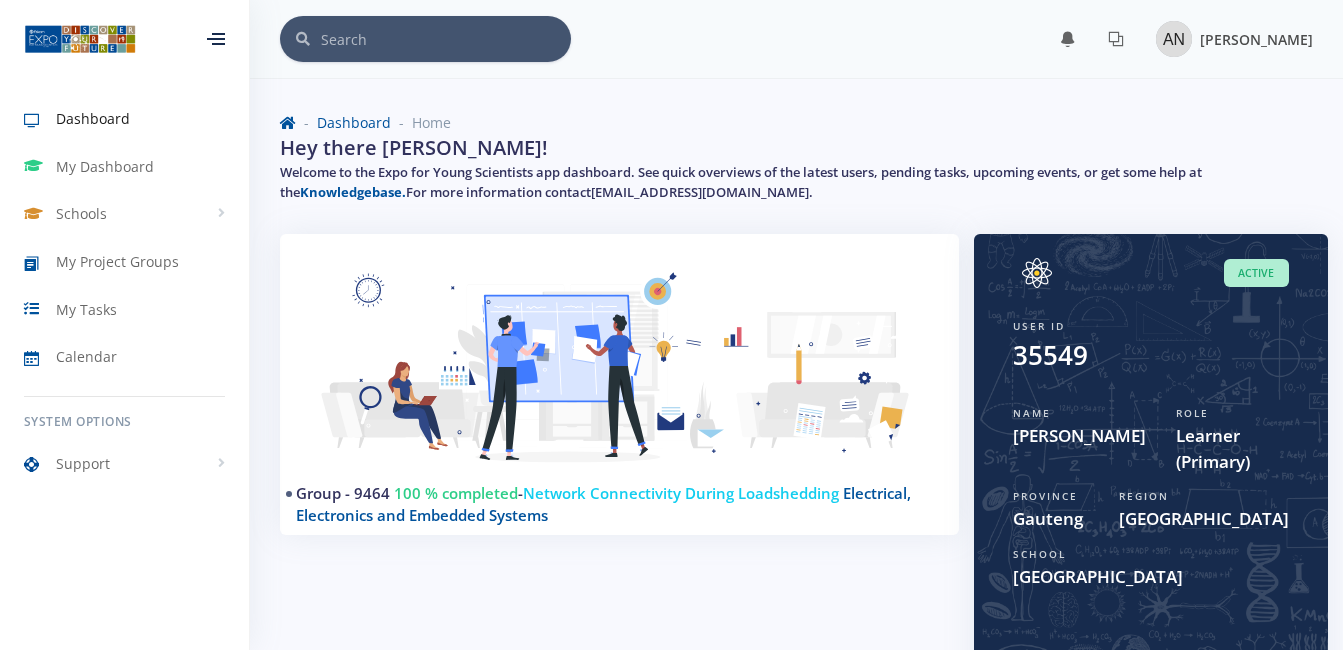 click on "[PERSON_NAME]" at bounding box center (1256, 39) 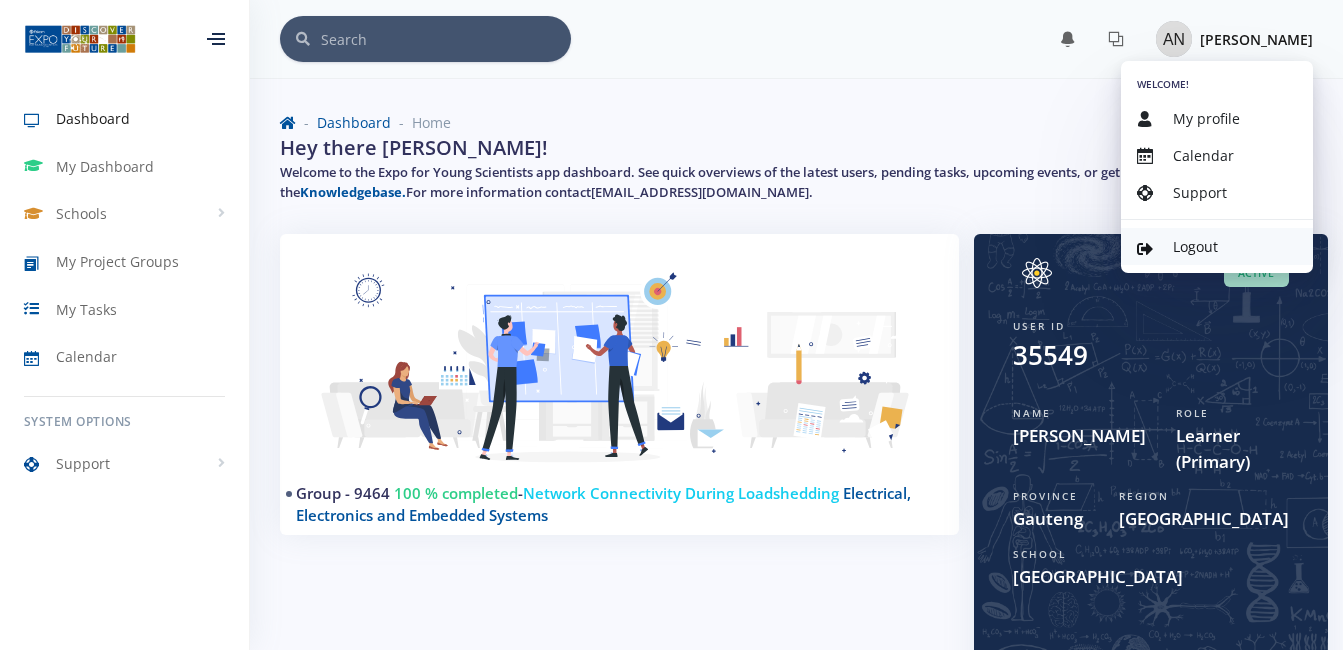 click on "Logout" at bounding box center (1195, 246) 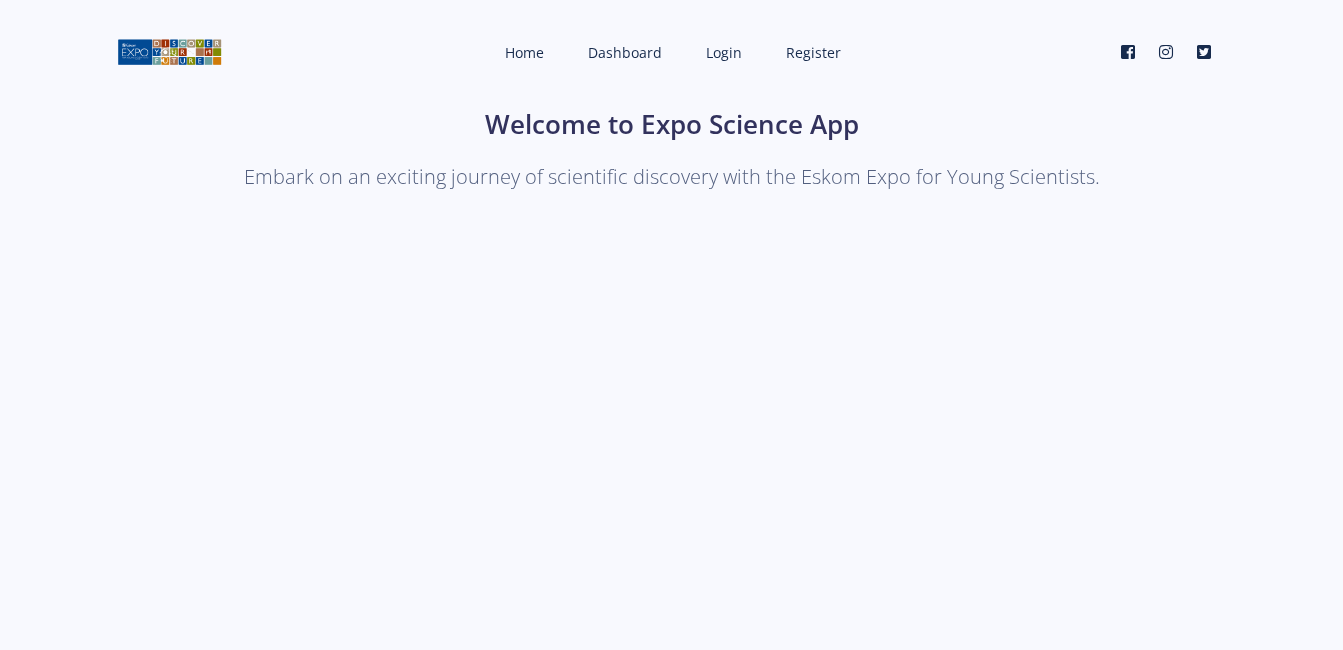 scroll, scrollTop: 0, scrollLeft: 0, axis: both 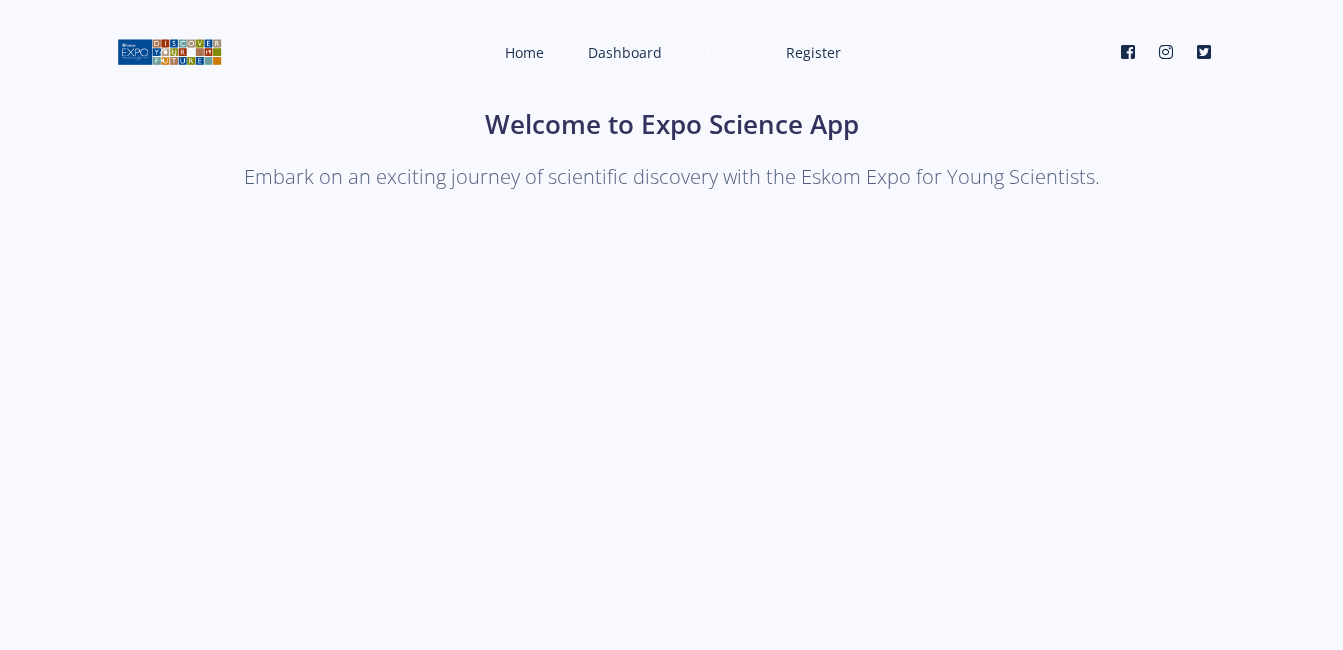 click on "Login" at bounding box center [724, 52] 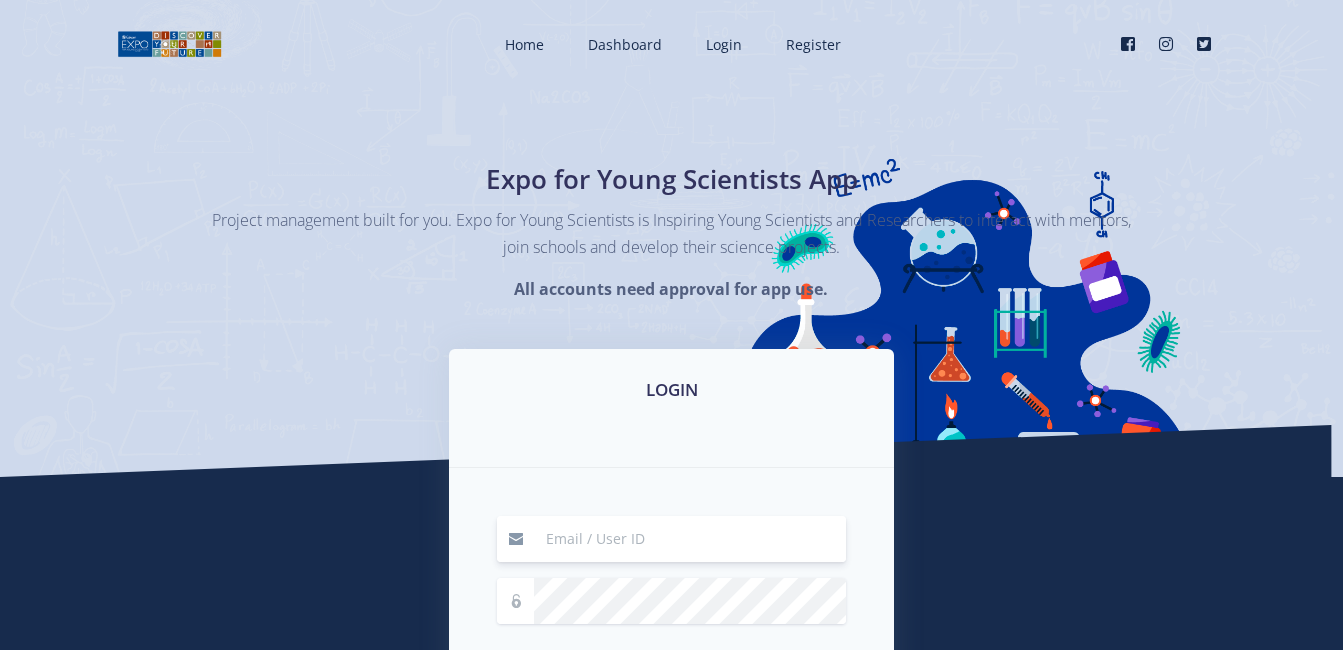 scroll, scrollTop: 0, scrollLeft: 0, axis: both 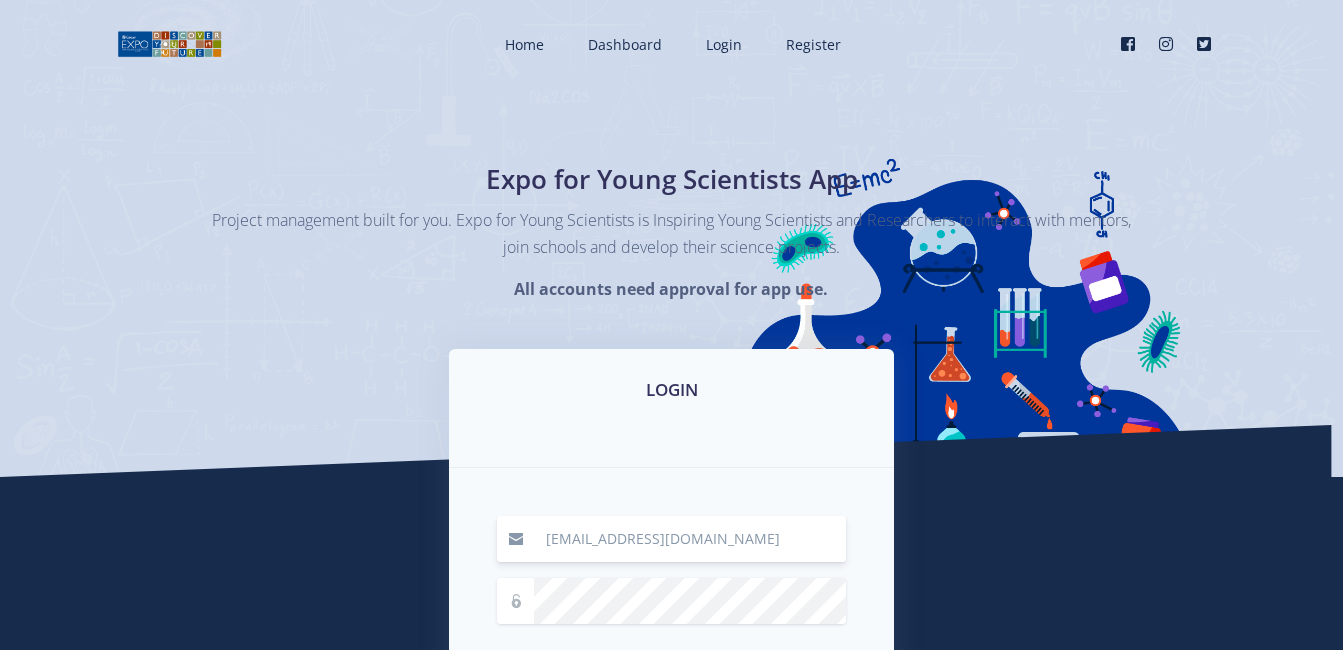 click on "[EMAIL_ADDRESS][DOMAIN_NAME]" at bounding box center (690, 539) 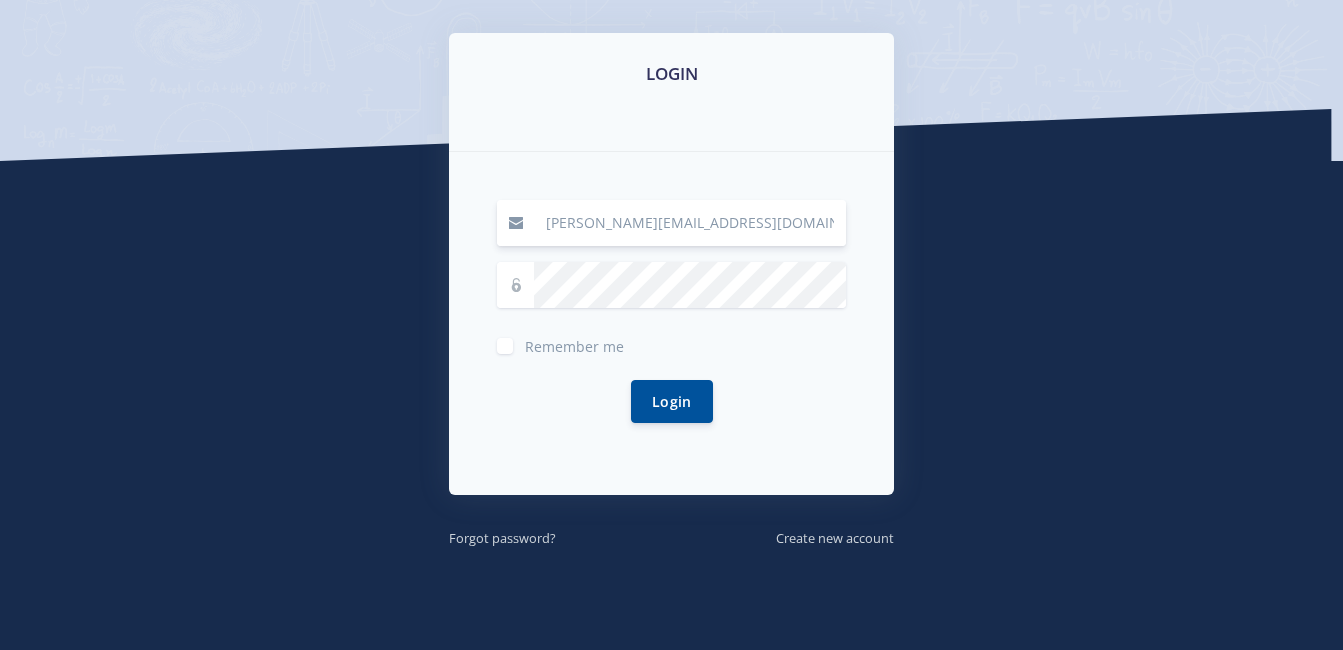 scroll, scrollTop: 314, scrollLeft: 0, axis: vertical 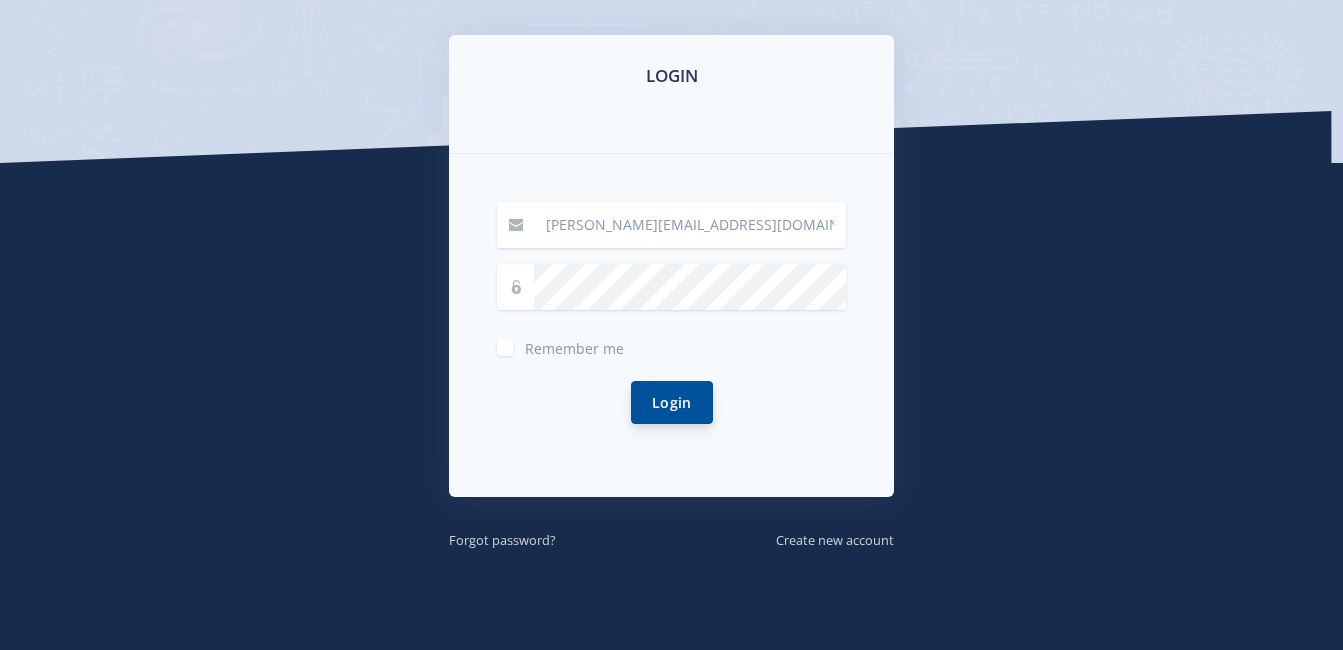 click on "Login" at bounding box center (672, 402) 